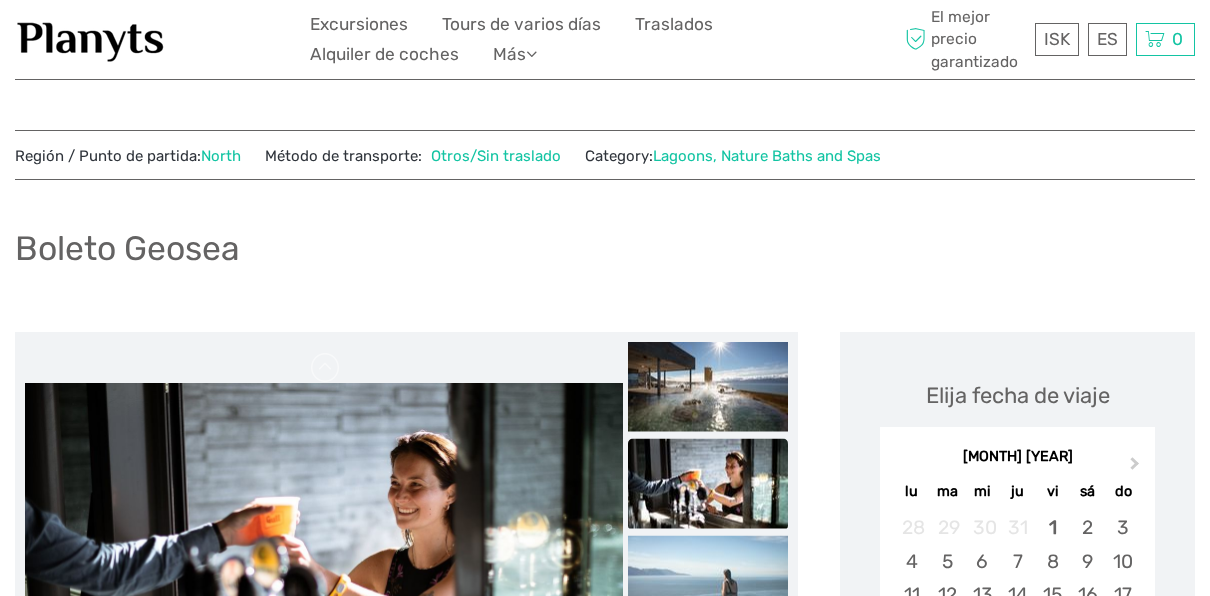 scroll, scrollTop: 800, scrollLeft: 0, axis: vertical 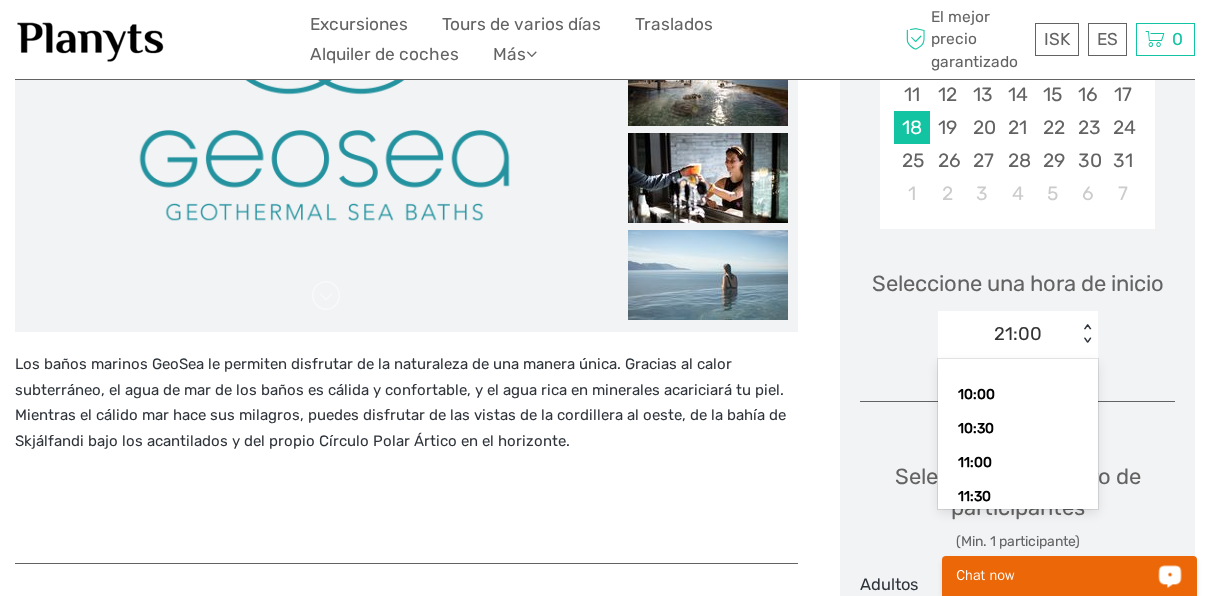 click on "< >" at bounding box center (1086, 334) 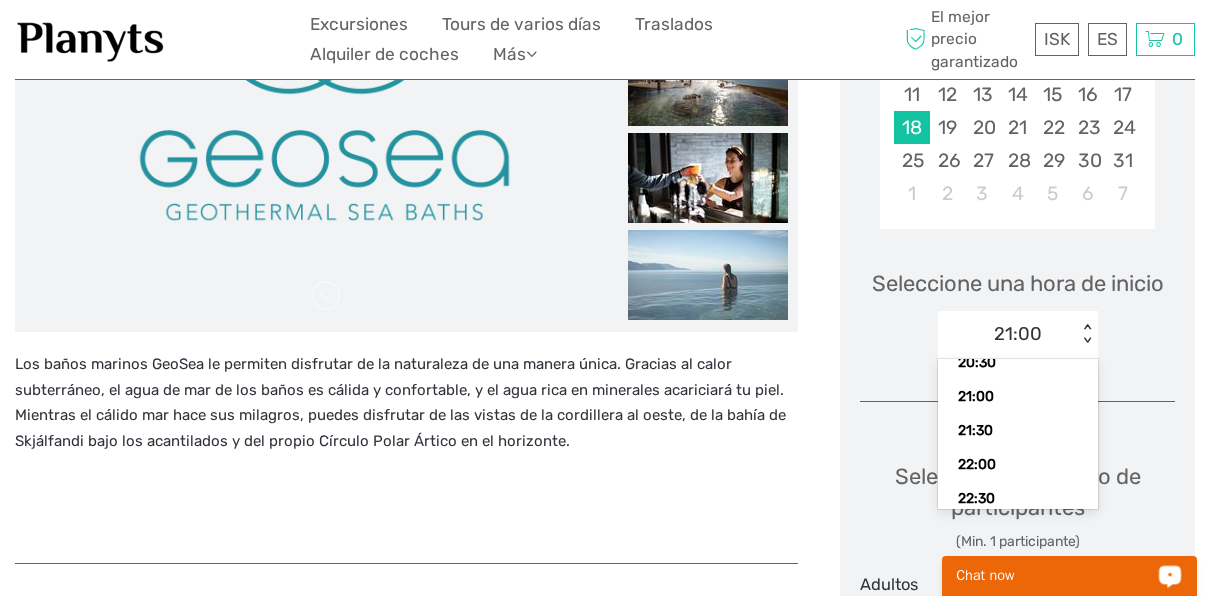 scroll, scrollTop: 787, scrollLeft: 0, axis: vertical 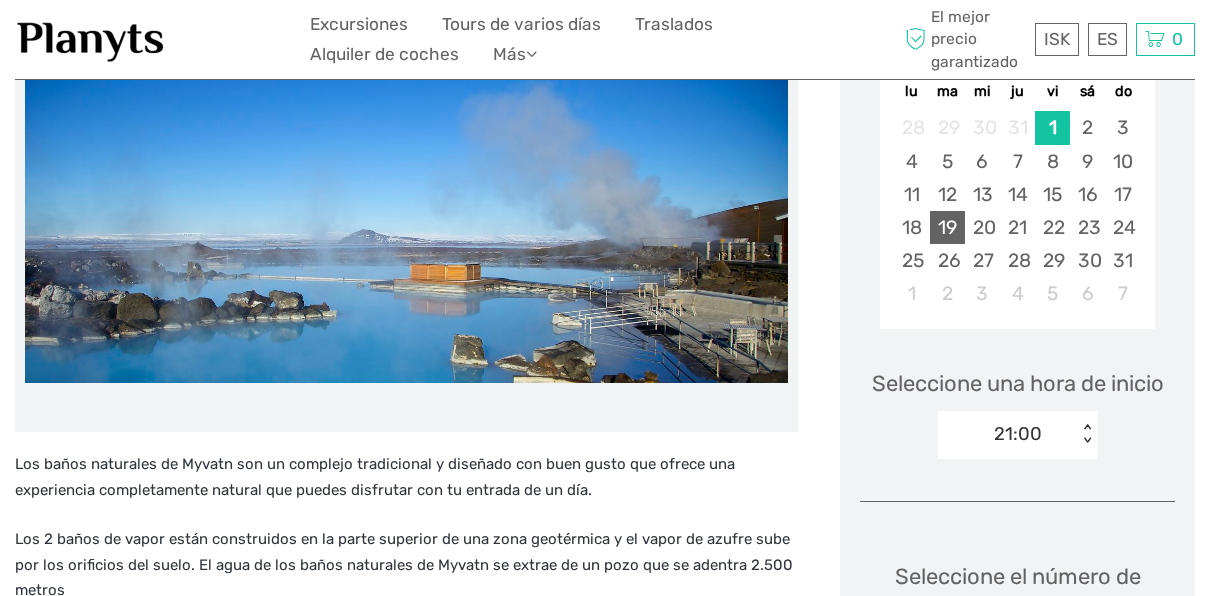 click on "19" at bounding box center [947, 227] 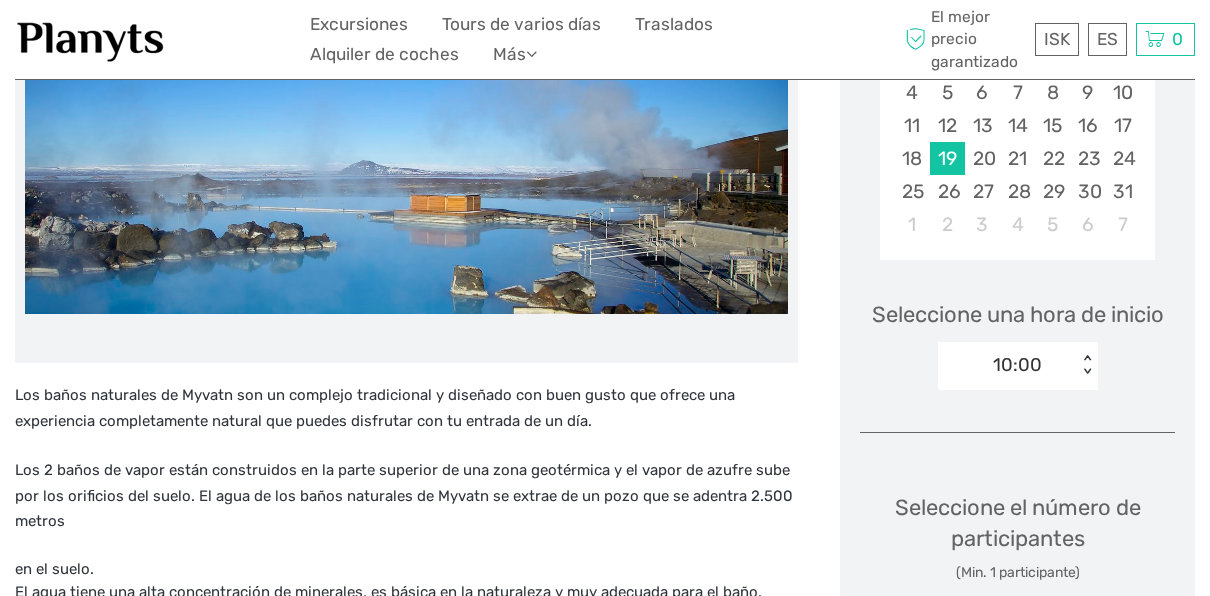 scroll, scrollTop: 500, scrollLeft: 0, axis: vertical 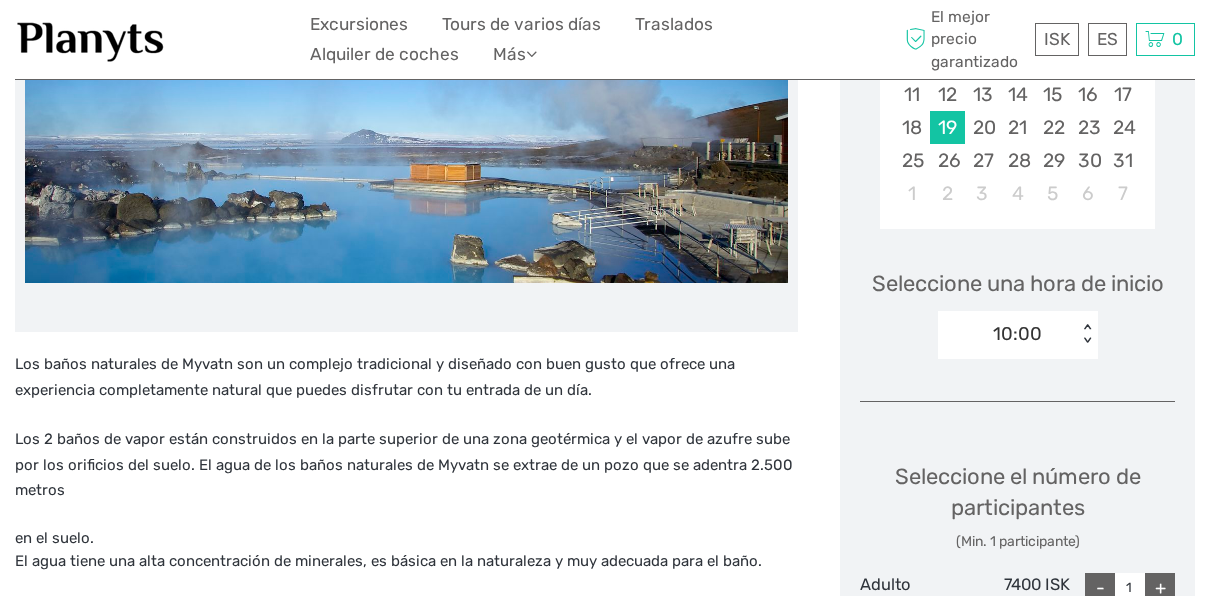 click on "< >" at bounding box center (1086, 334) 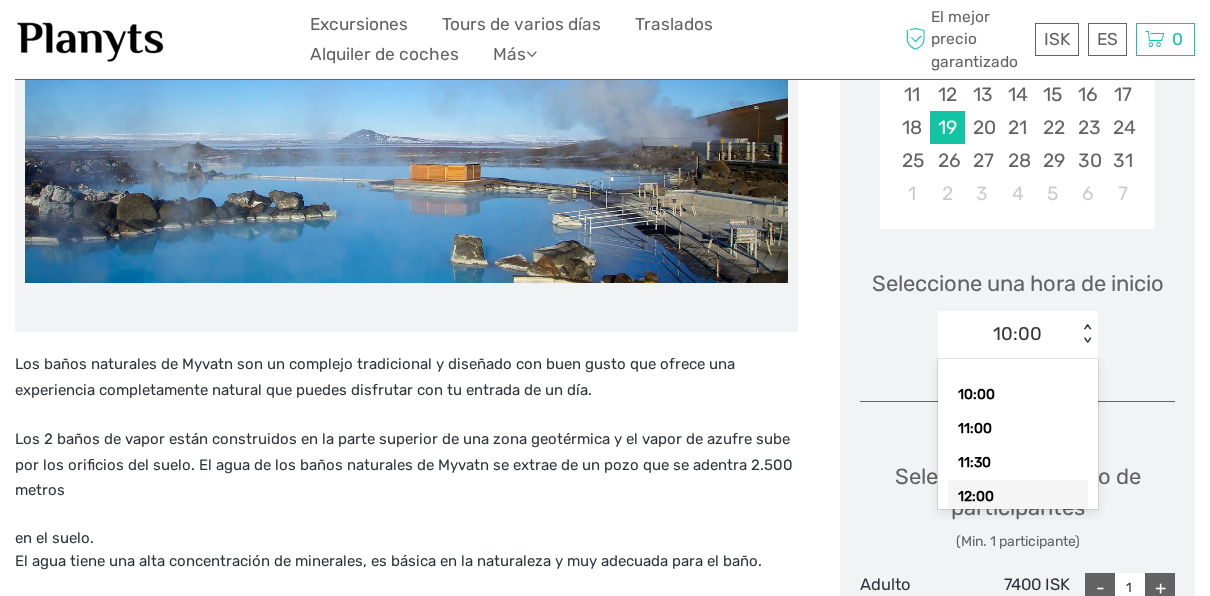 click on "12:00" at bounding box center [1018, 497] 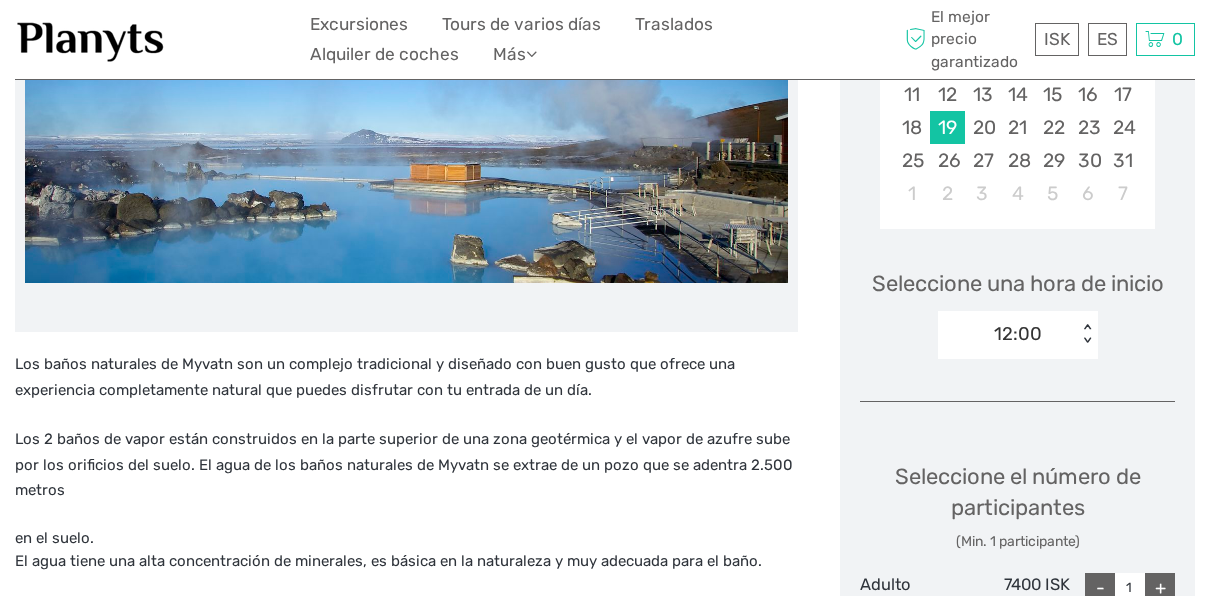 scroll, scrollTop: 600, scrollLeft: 0, axis: vertical 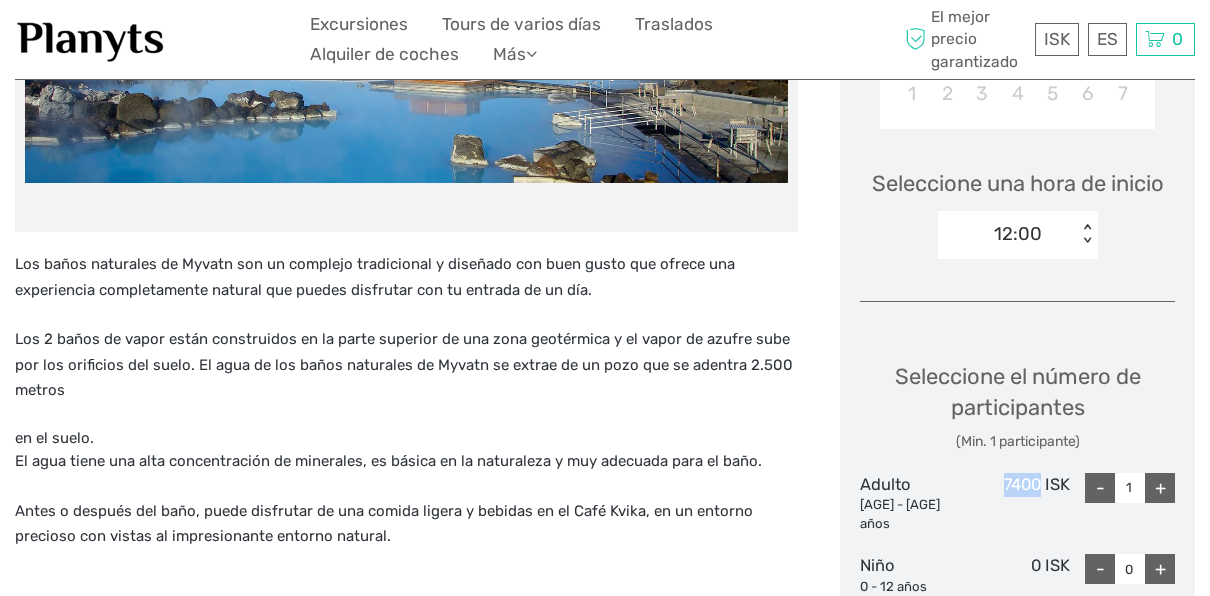 drag, startPoint x: 1004, startPoint y: 477, endPoint x: 1039, endPoint y: 486, distance: 36.138622 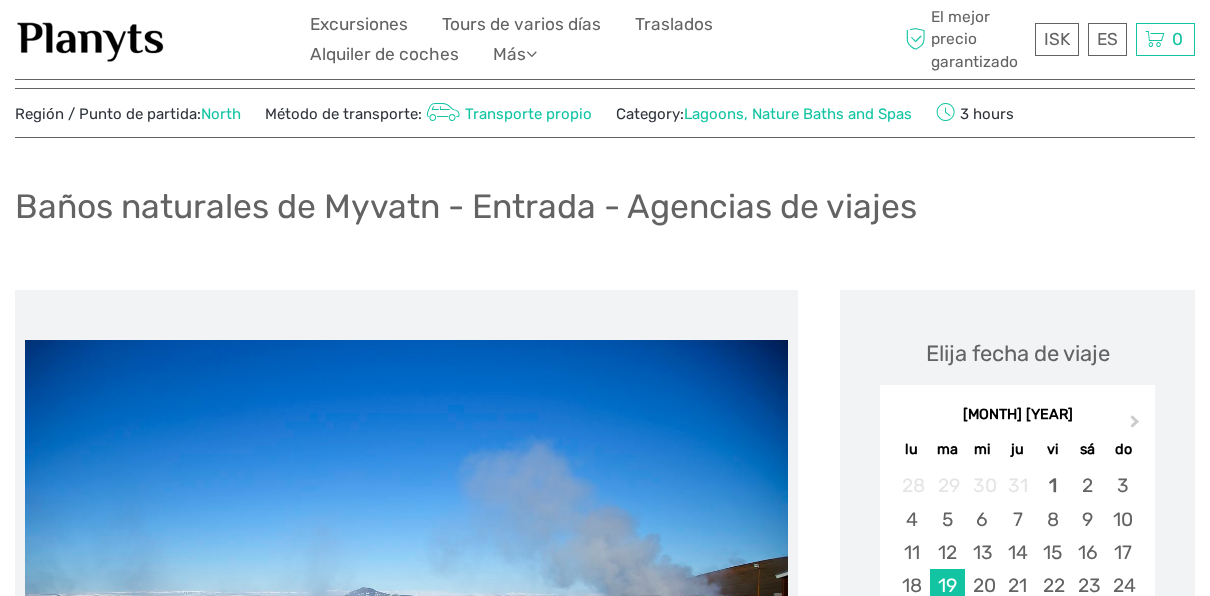 scroll, scrollTop: 0, scrollLeft: 0, axis: both 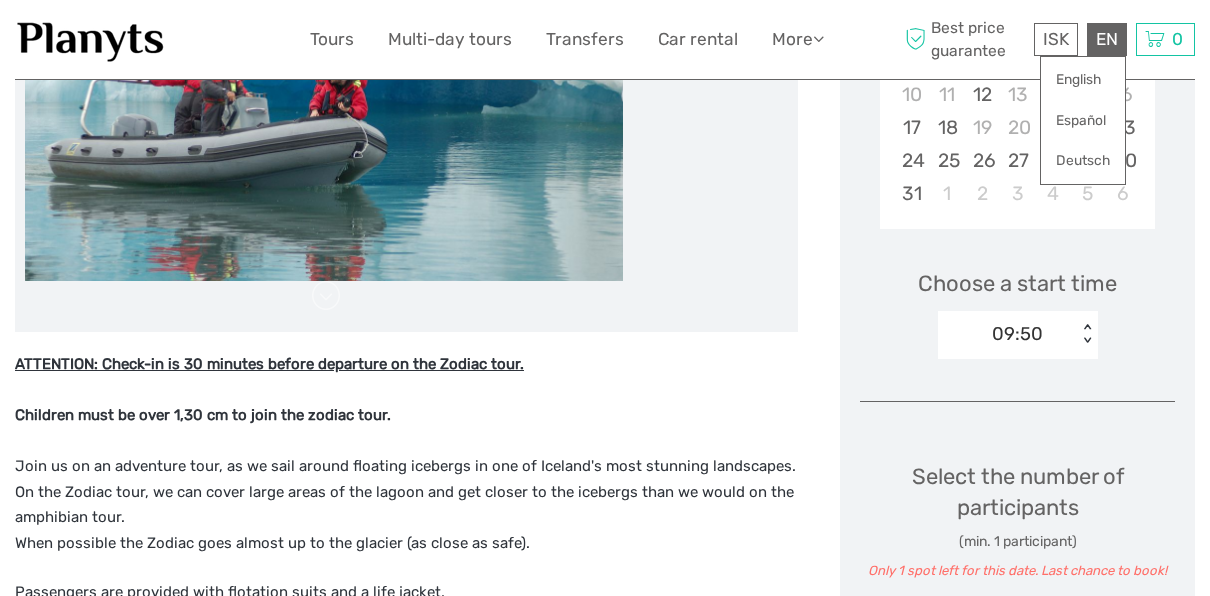 click on "EN
English
Español
Deutsch" at bounding box center [1107, 39] 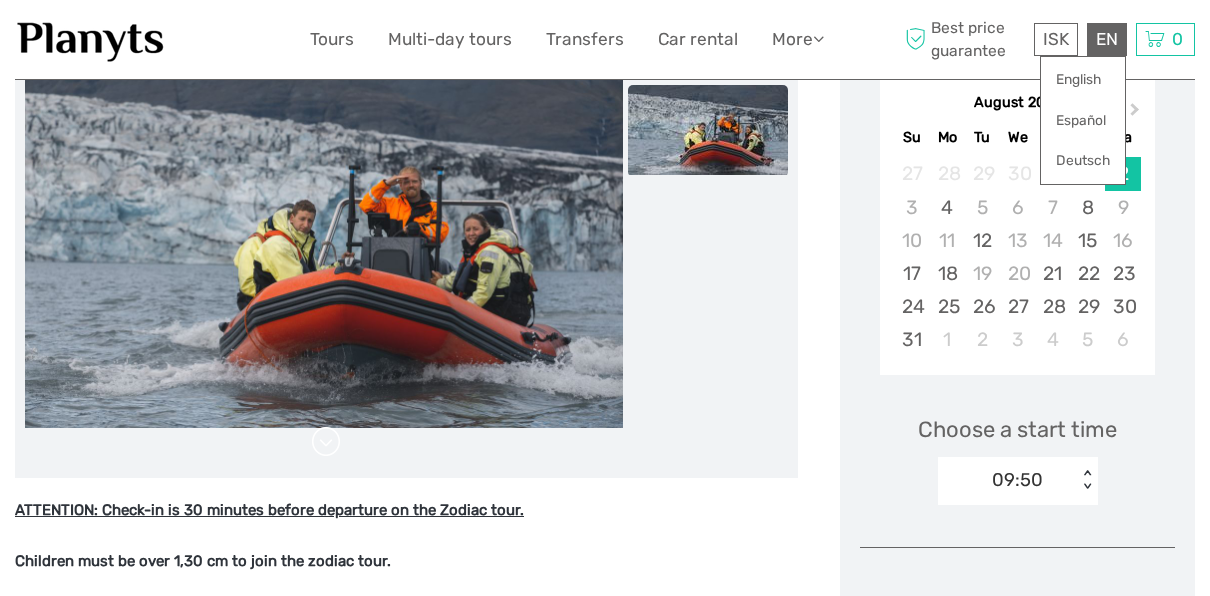 scroll, scrollTop: 500, scrollLeft: 0, axis: vertical 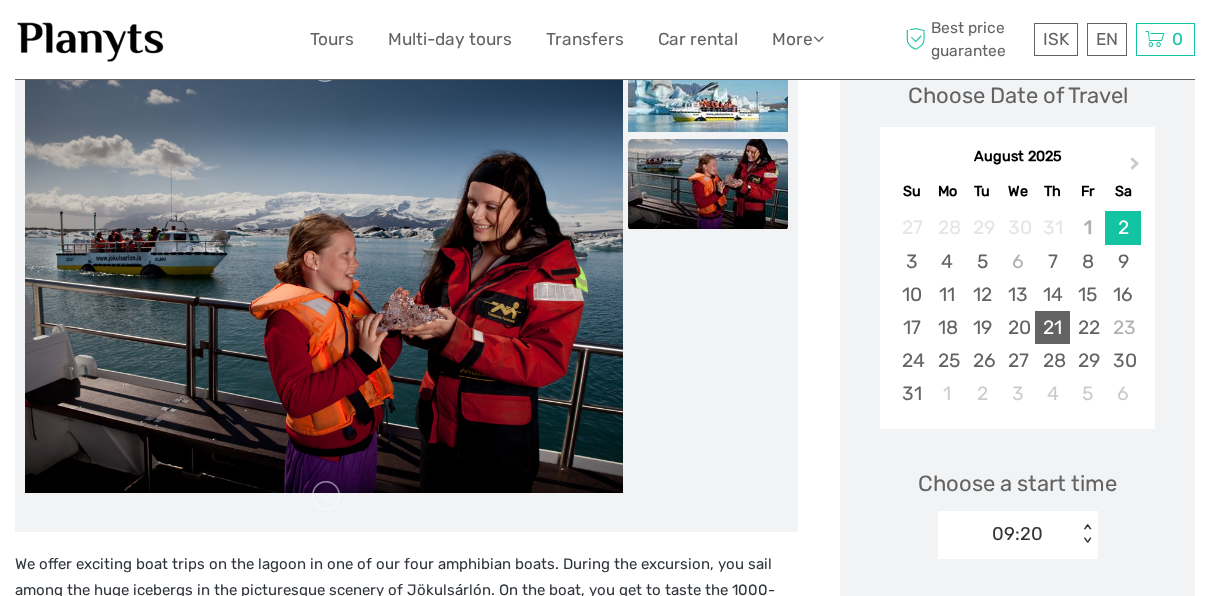 click on "21" at bounding box center [1052, 327] 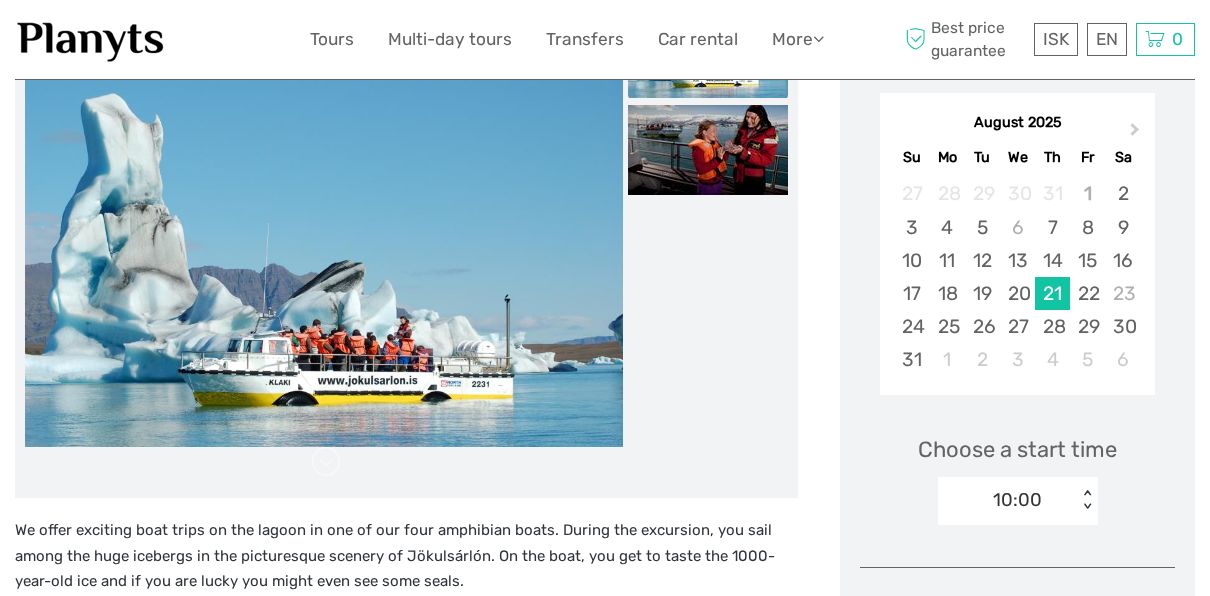 scroll, scrollTop: 300, scrollLeft: 0, axis: vertical 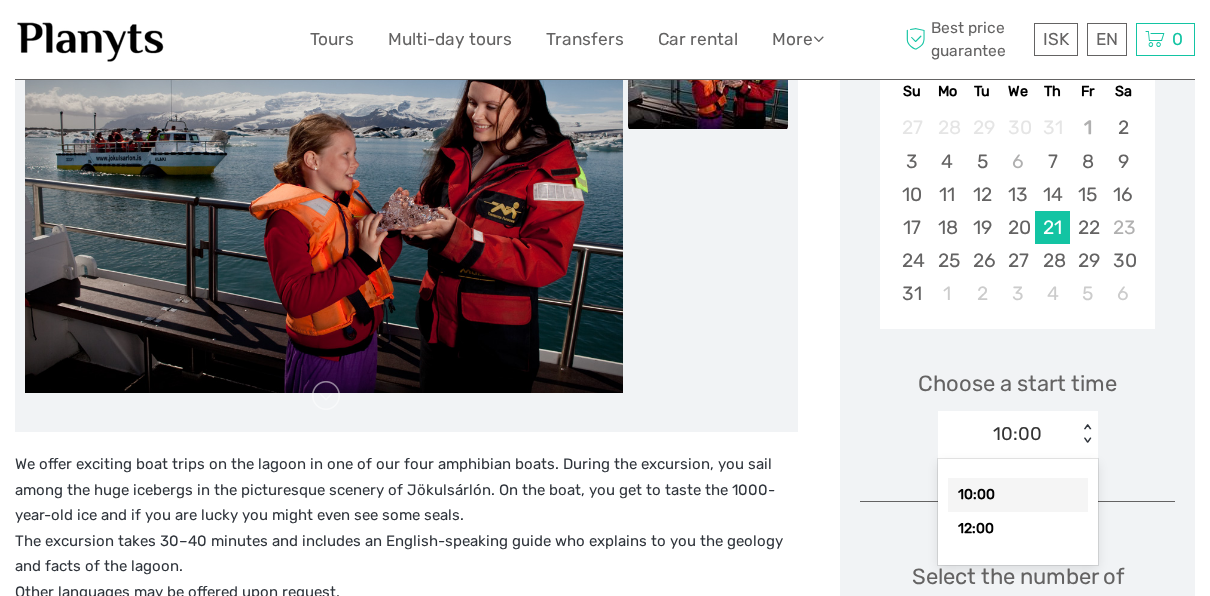 click on "< >" at bounding box center (1086, 434) 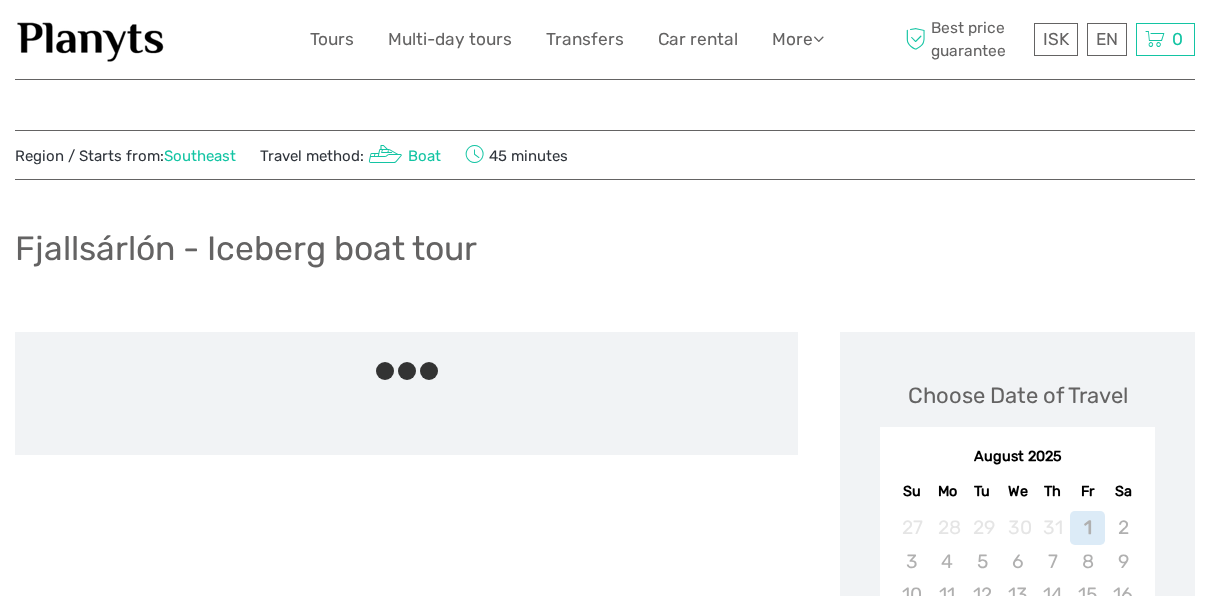 scroll, scrollTop: 0, scrollLeft: 0, axis: both 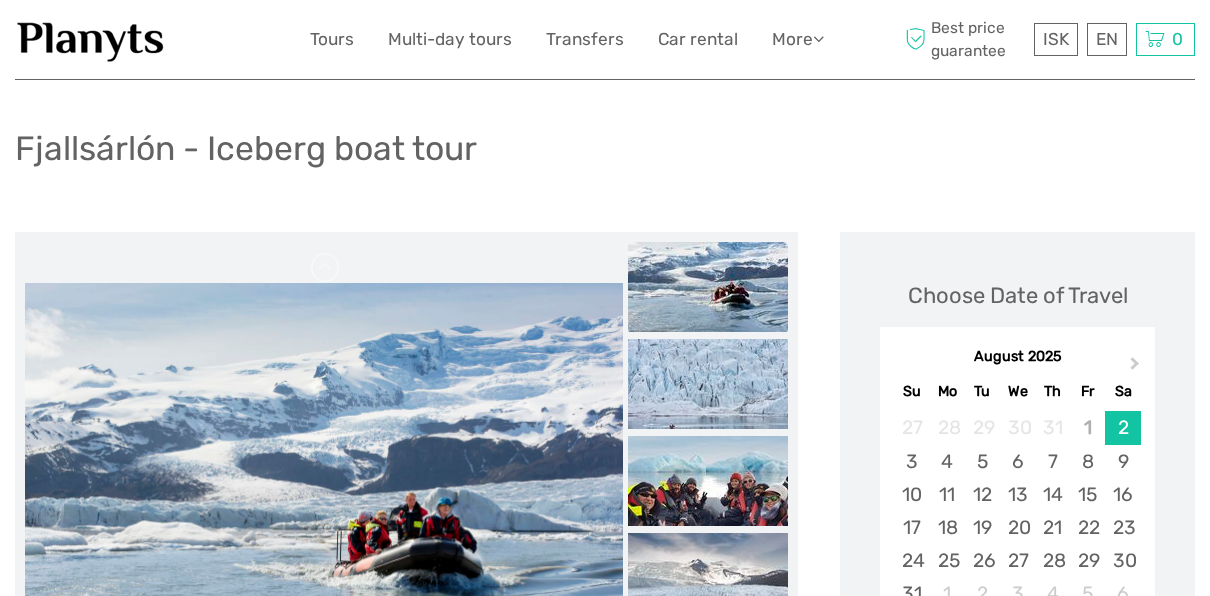 click at bounding box center [708, 287] 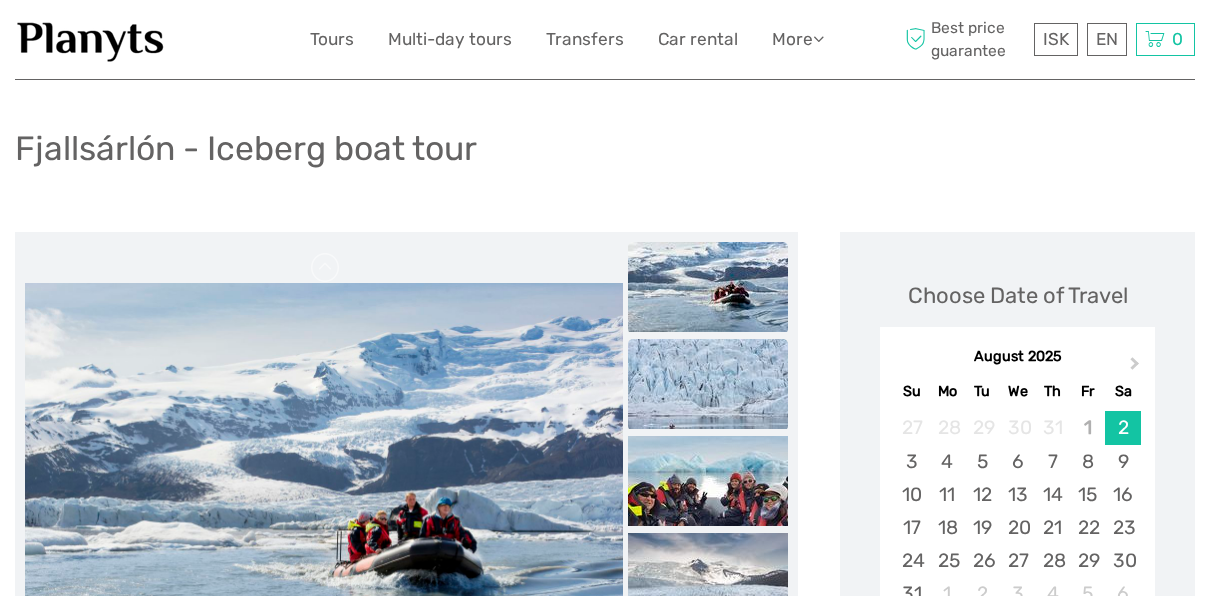 click at bounding box center [708, 384] 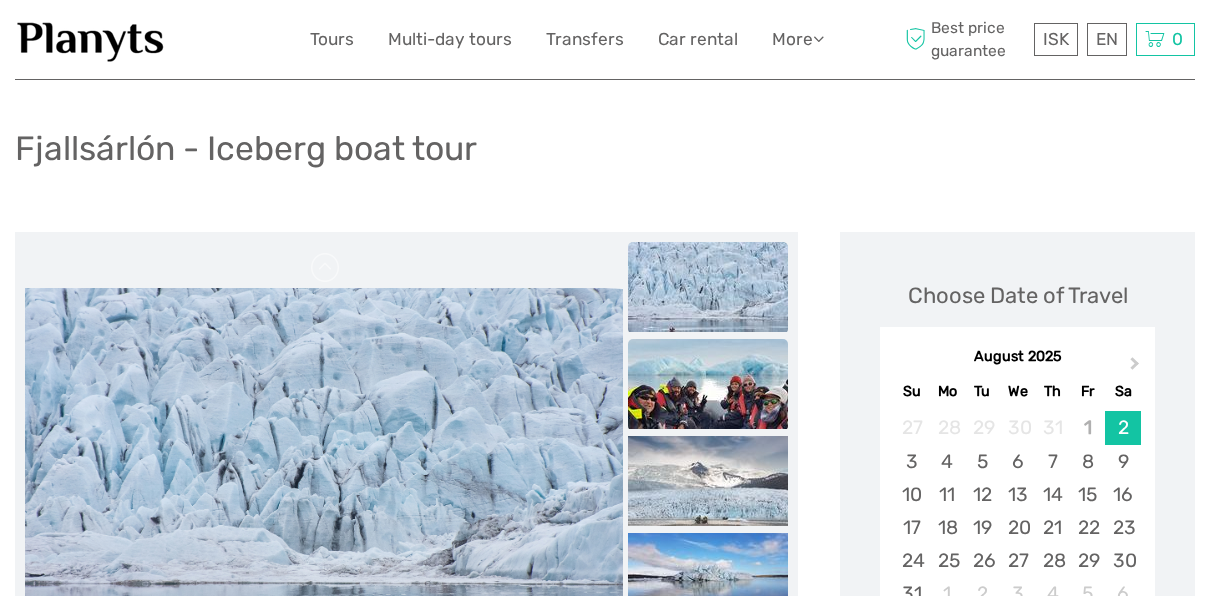 click at bounding box center (708, 384) 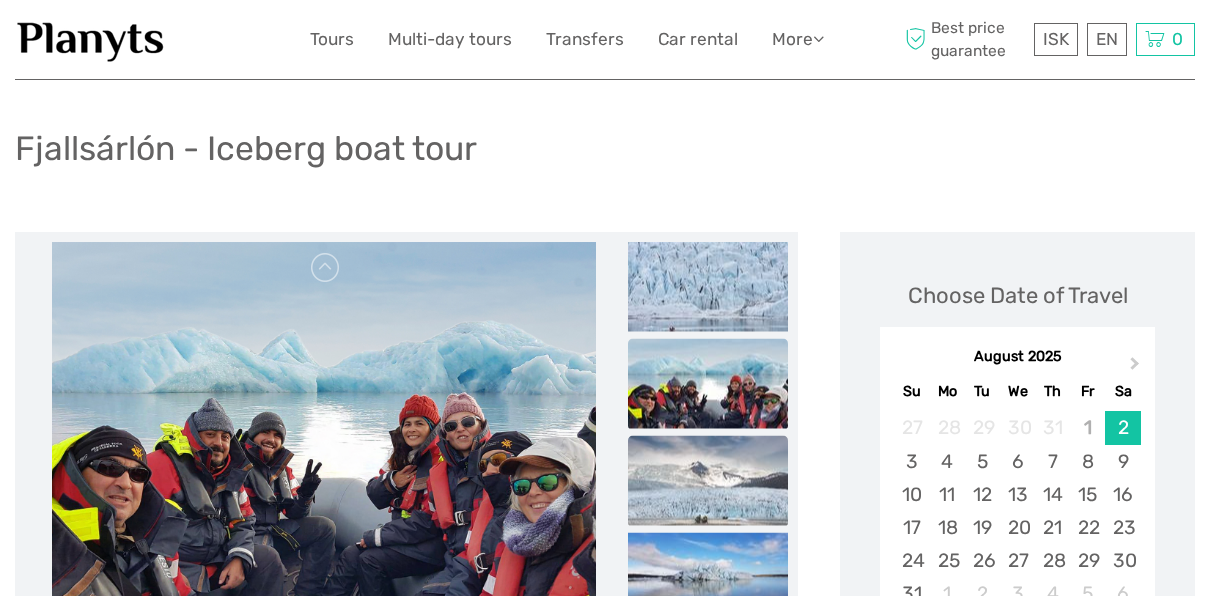 click at bounding box center (708, 481) 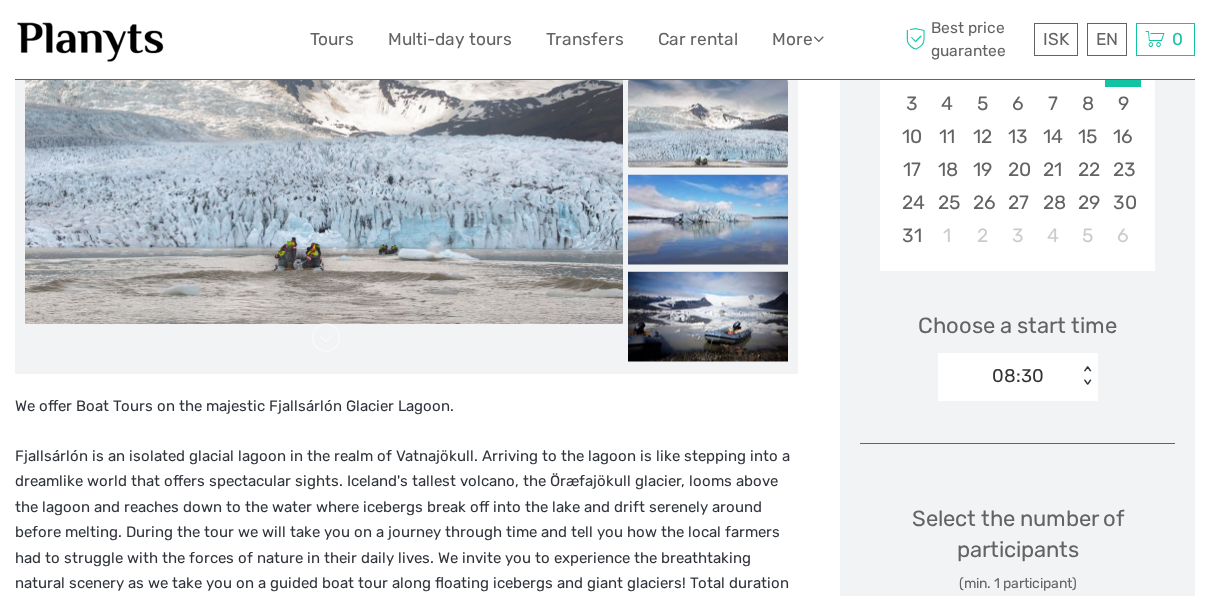 scroll, scrollTop: 500, scrollLeft: 0, axis: vertical 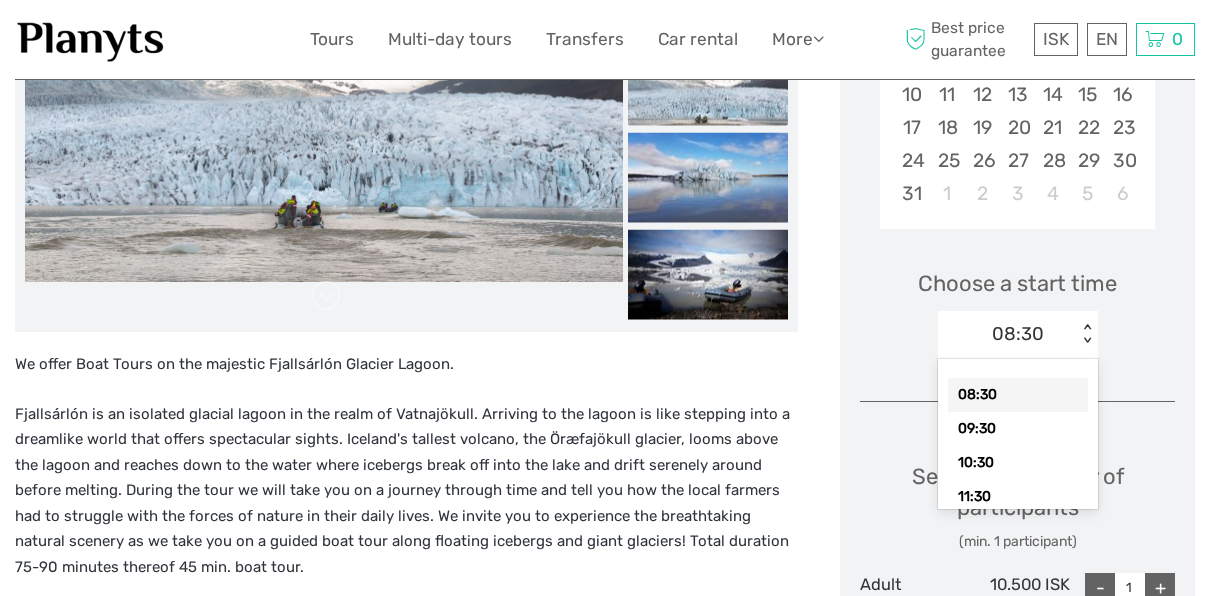 click on "< >" at bounding box center (1086, 334) 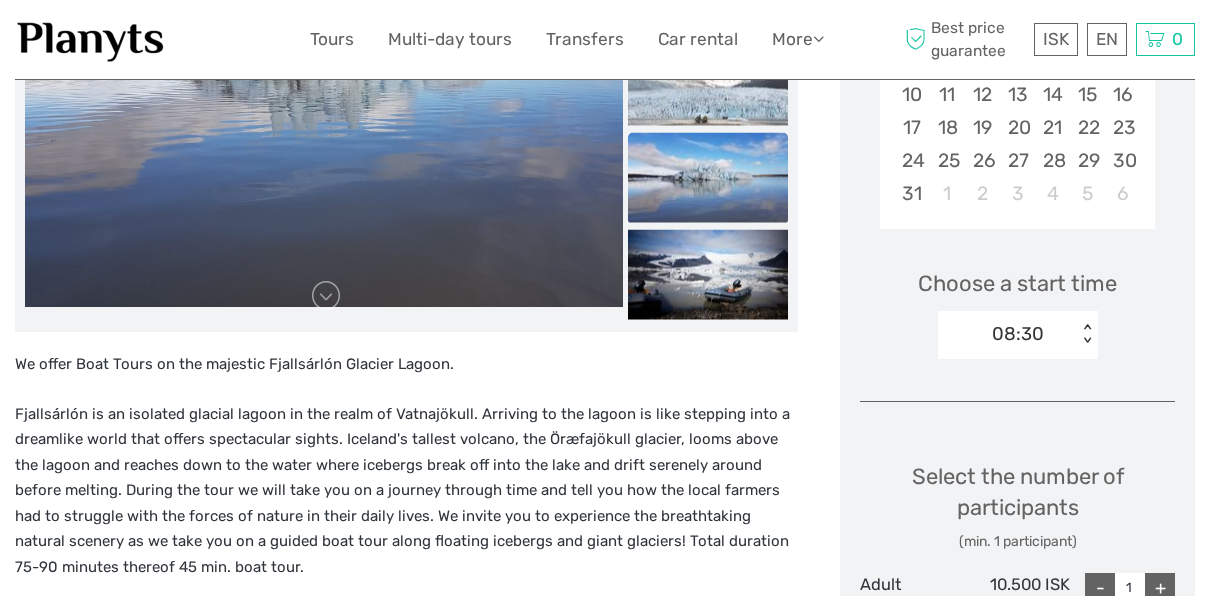 click on "< >" at bounding box center [1086, 334] 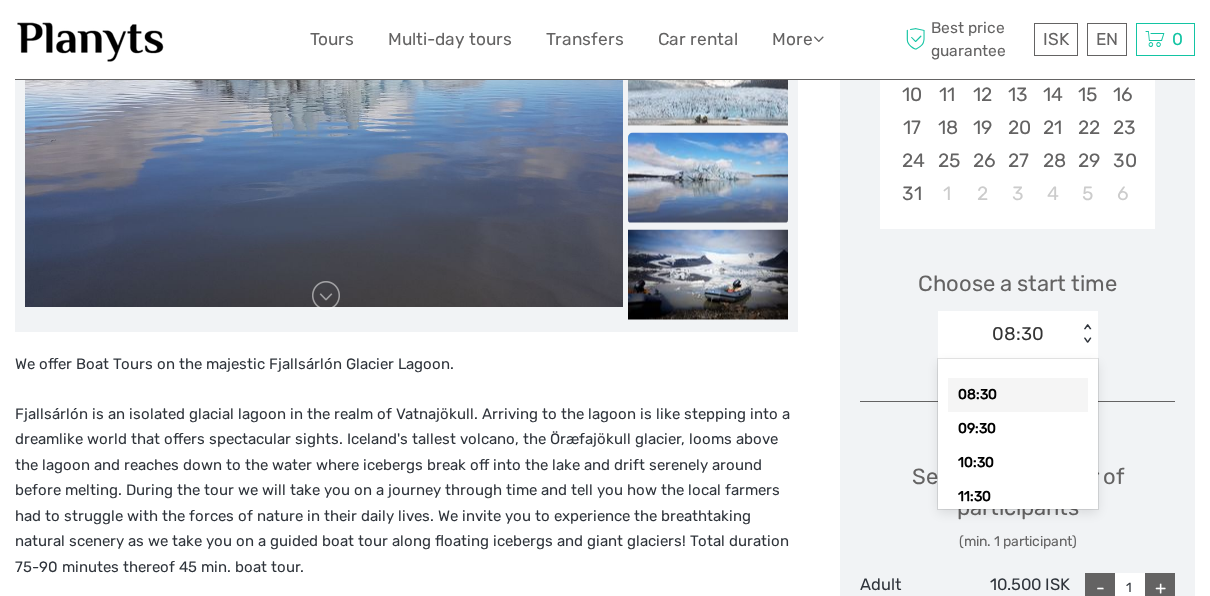 scroll, scrollTop: 94, scrollLeft: 0, axis: vertical 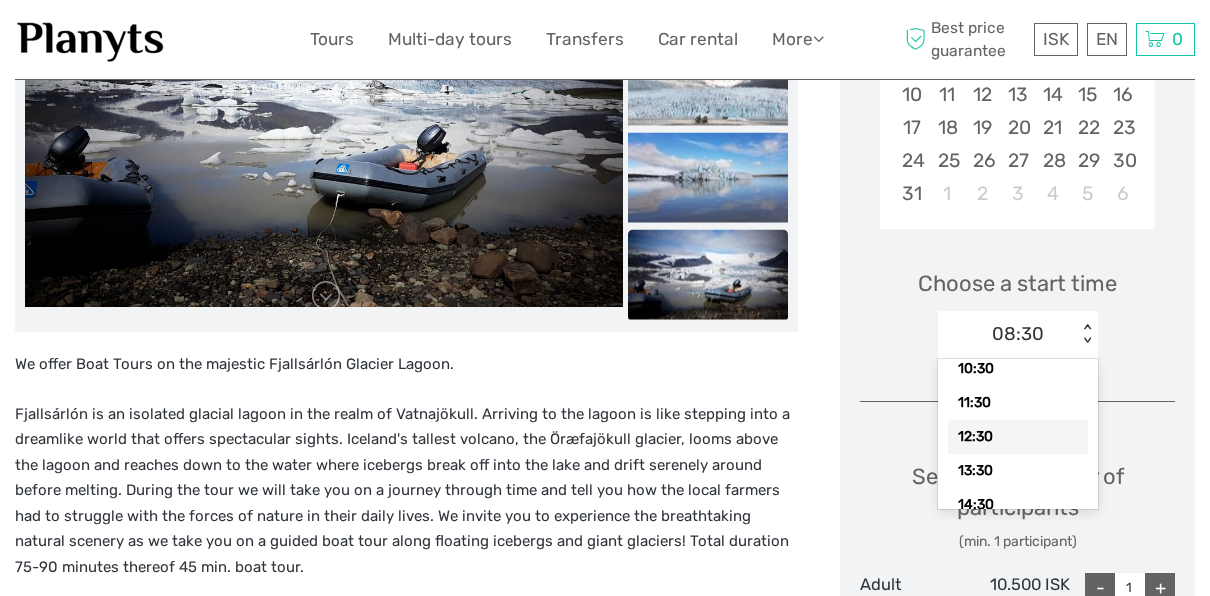 click on "12:30" at bounding box center [1018, 437] 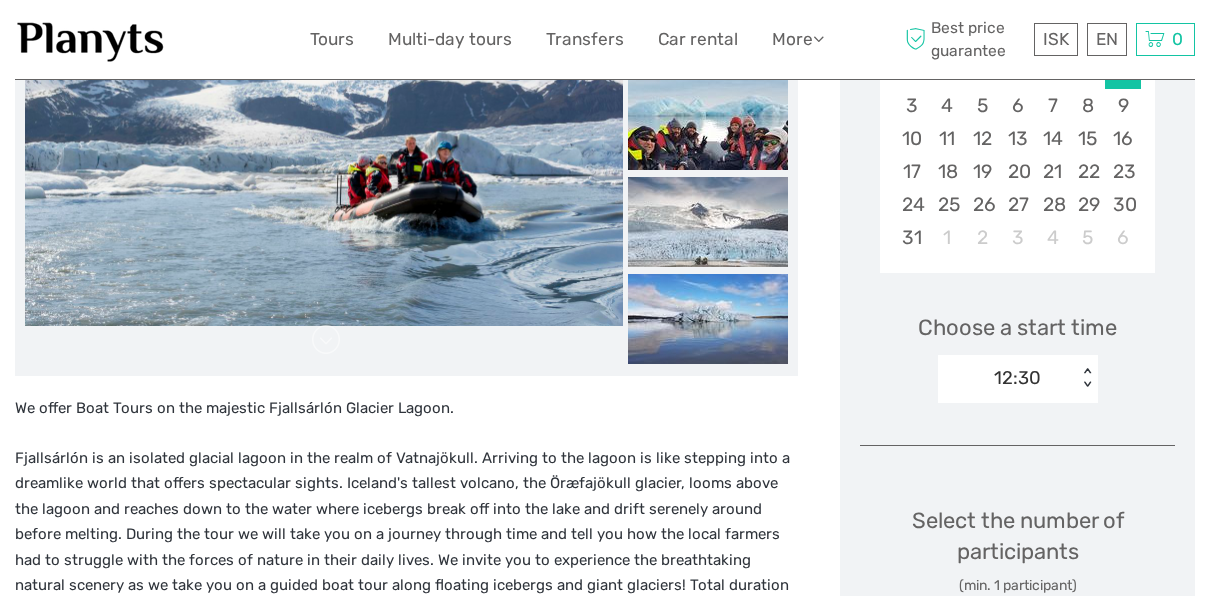 scroll, scrollTop: 500, scrollLeft: 0, axis: vertical 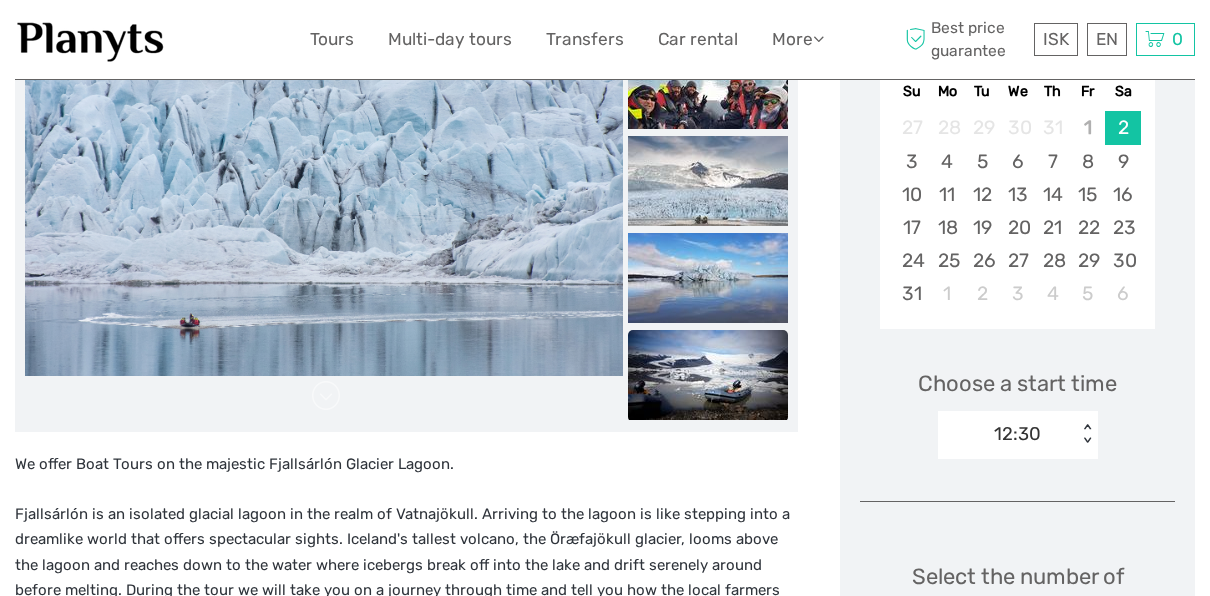 click at bounding box center [708, 375] 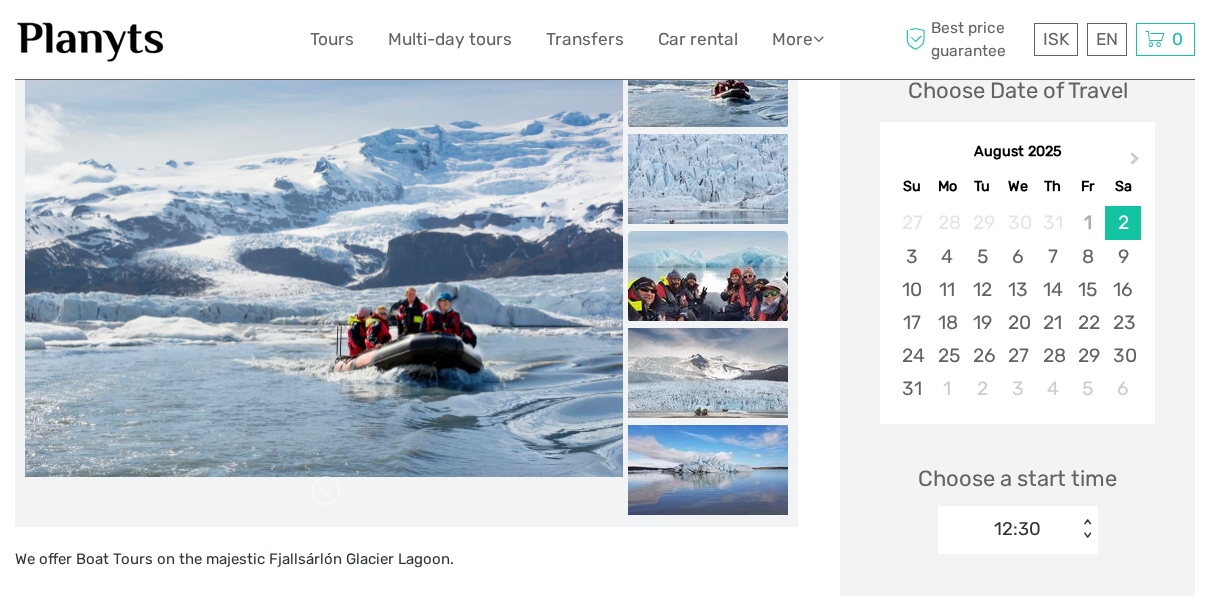 scroll, scrollTop: 200, scrollLeft: 0, axis: vertical 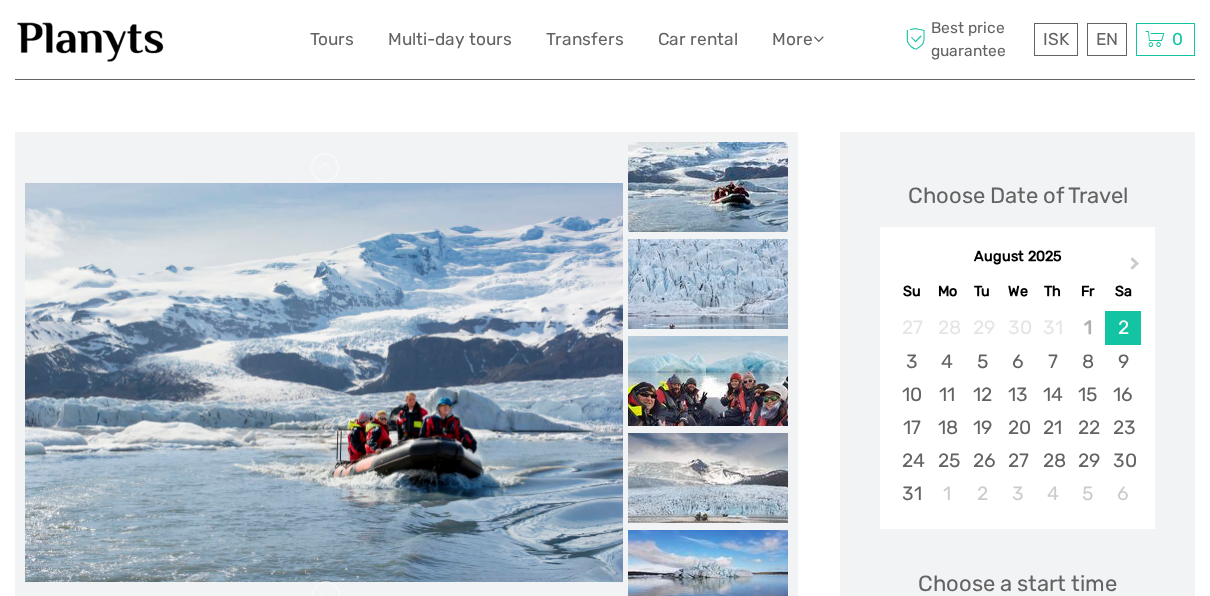 click at bounding box center [708, 187] 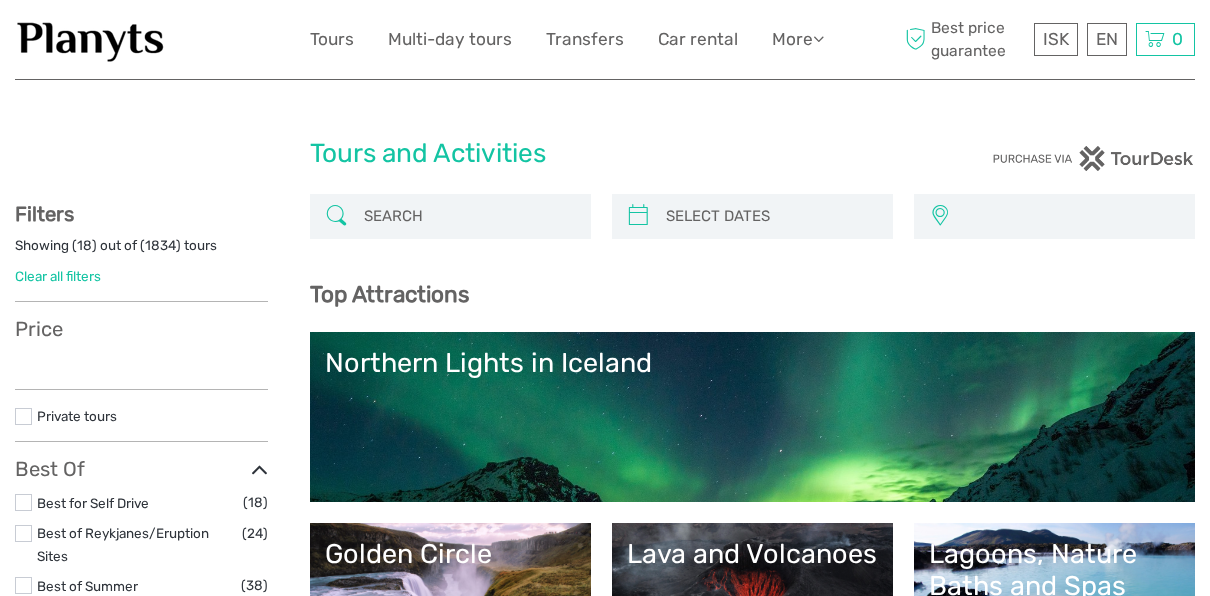 select 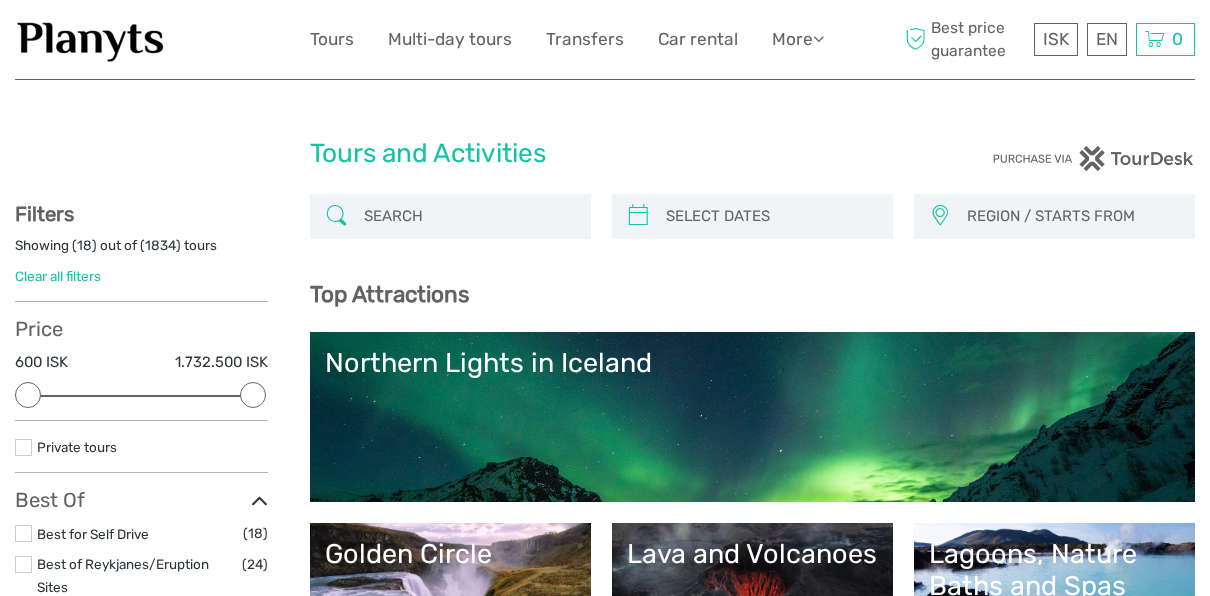 scroll, scrollTop: 0, scrollLeft: 0, axis: both 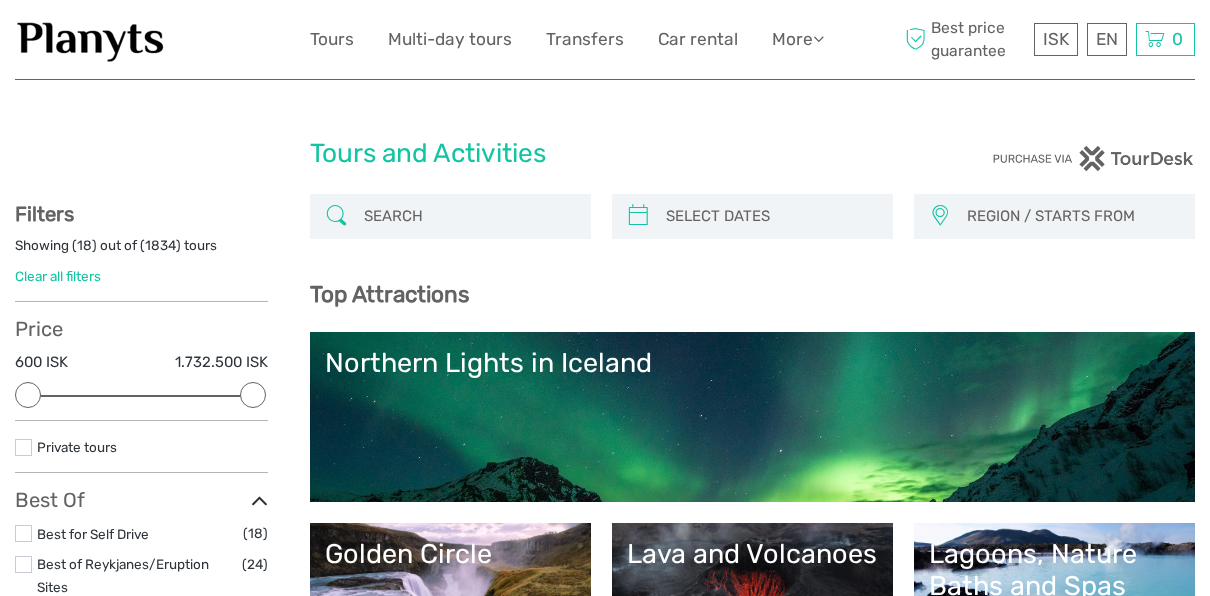 click at bounding box center (468, 216) 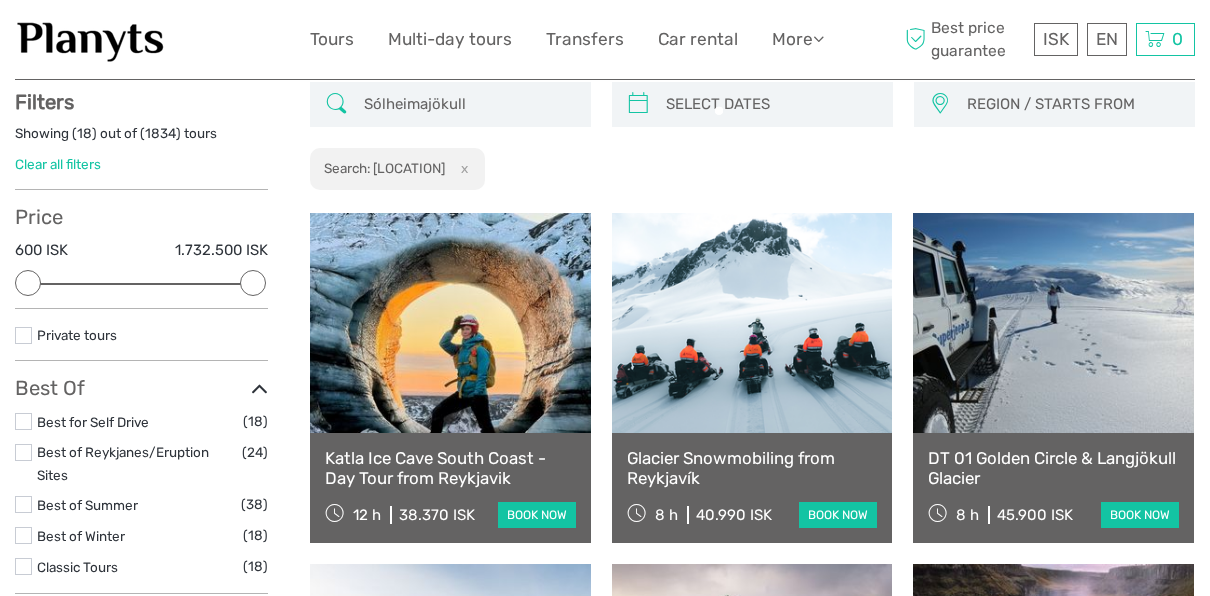 scroll, scrollTop: 113, scrollLeft: 0, axis: vertical 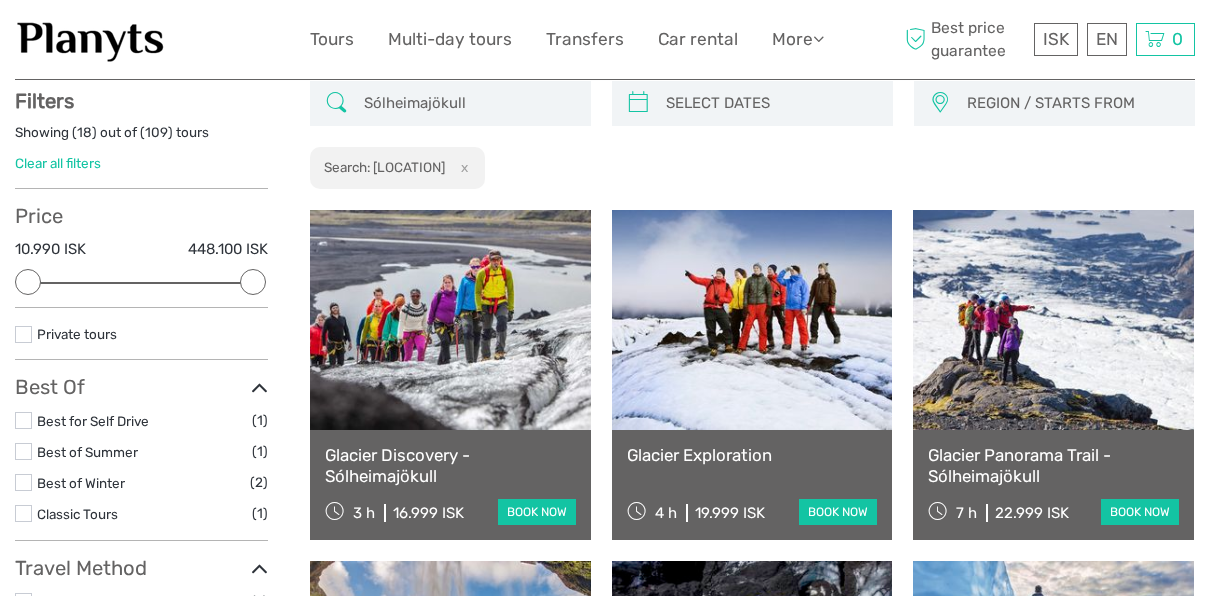 type on "Sólheimajökull" 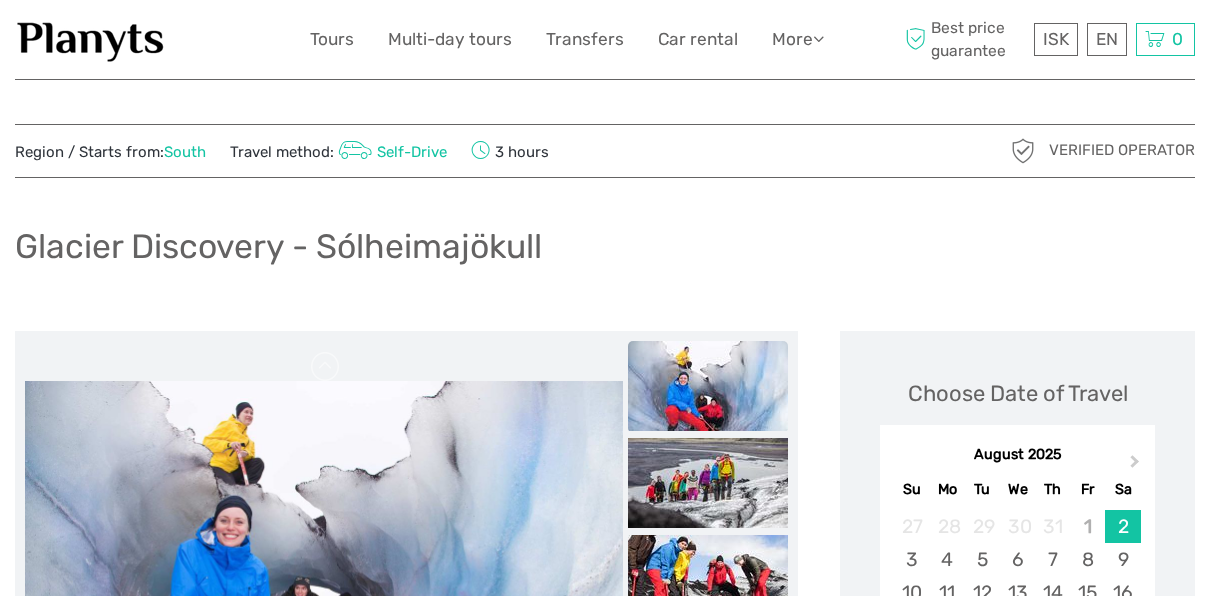 scroll, scrollTop: 200, scrollLeft: 0, axis: vertical 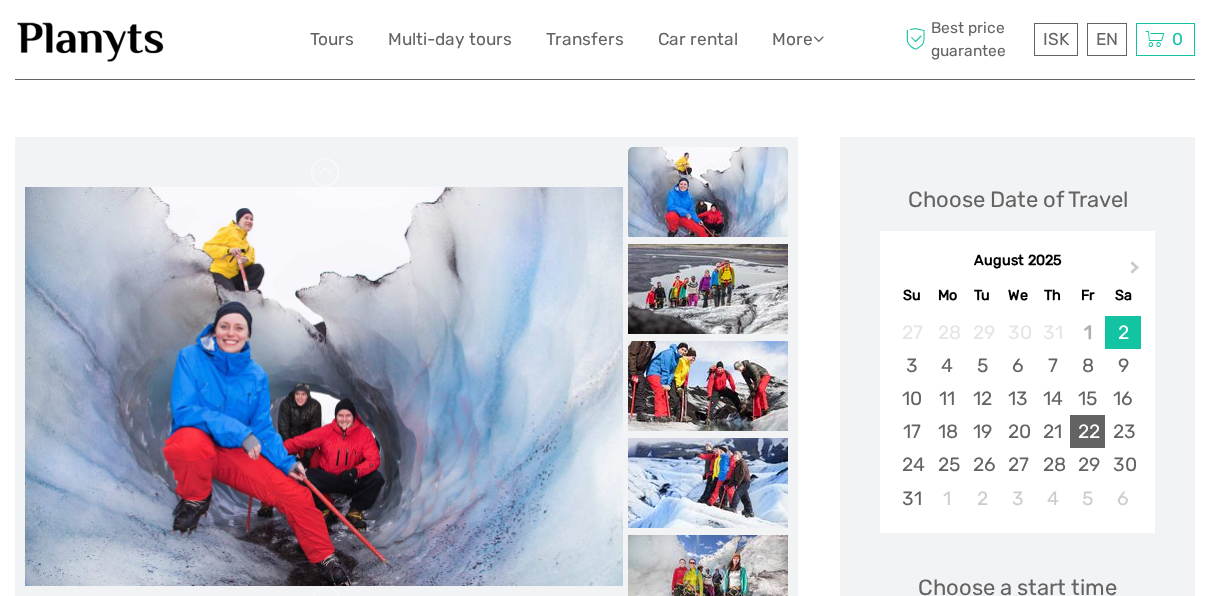 click on "22" at bounding box center [1087, 431] 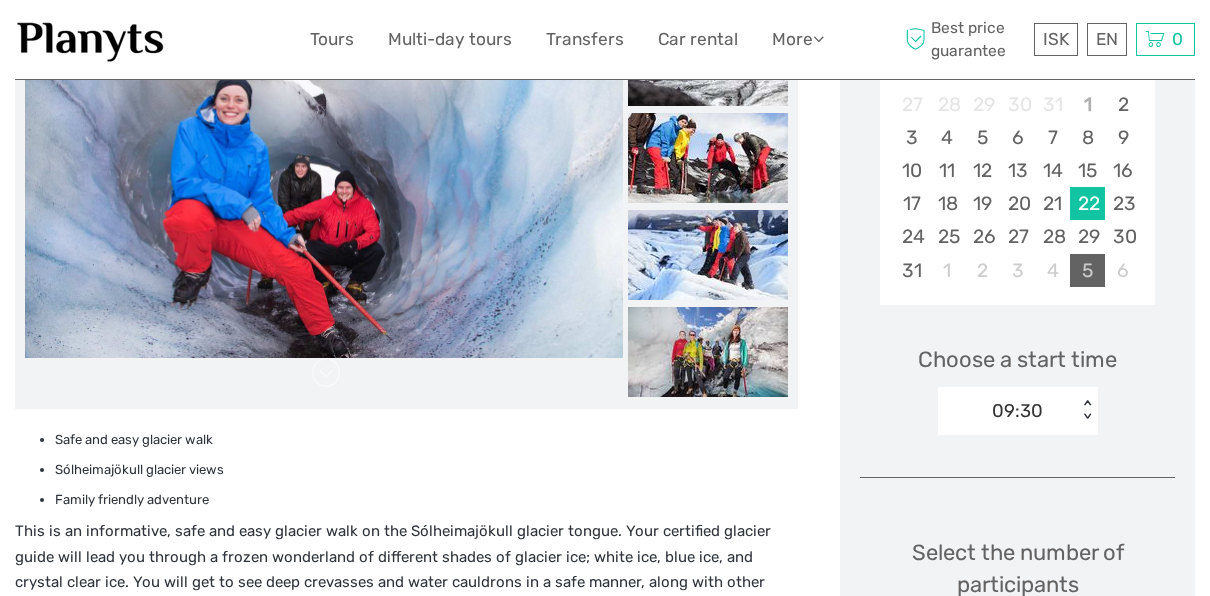 scroll, scrollTop: 500, scrollLeft: 0, axis: vertical 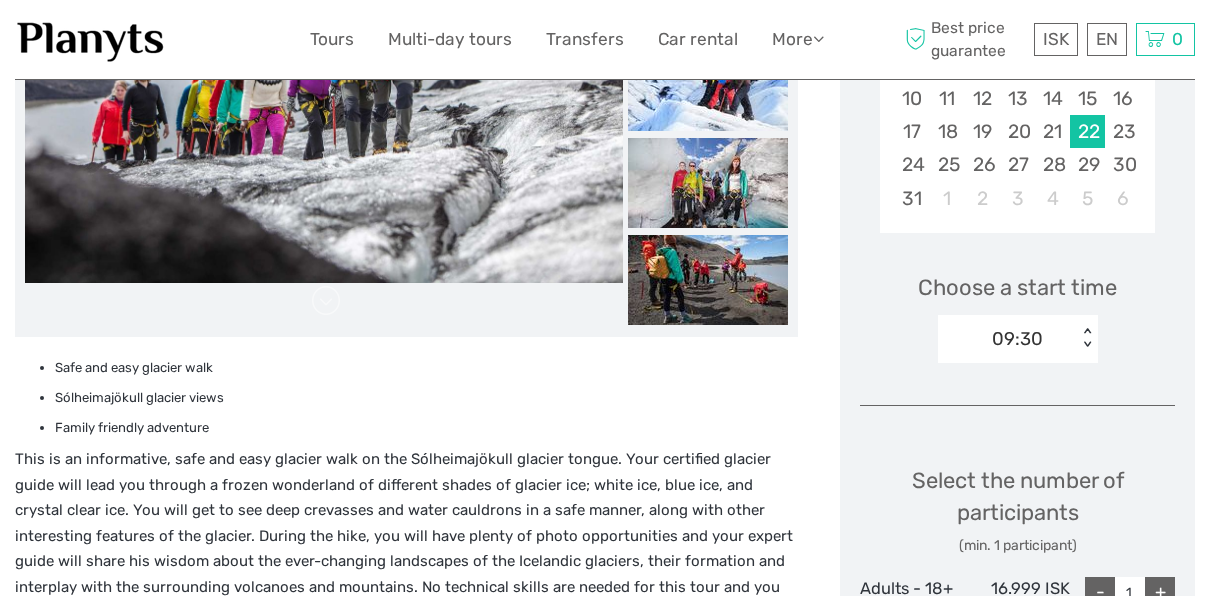 click on "< >" at bounding box center (1086, 338) 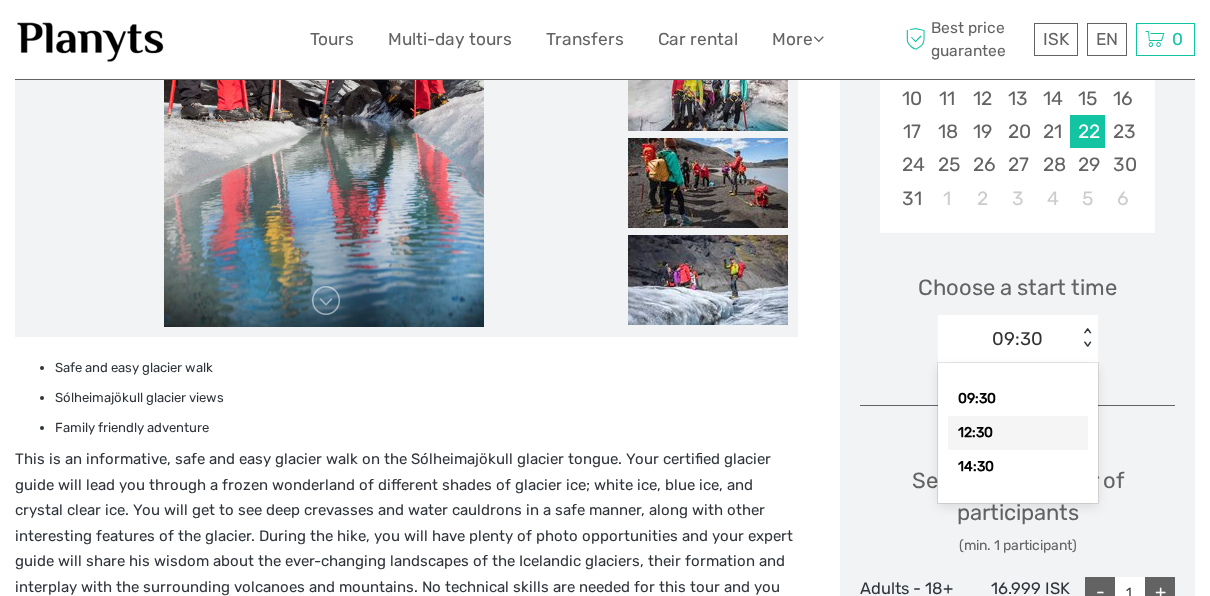click on "12:30" at bounding box center (1018, 433) 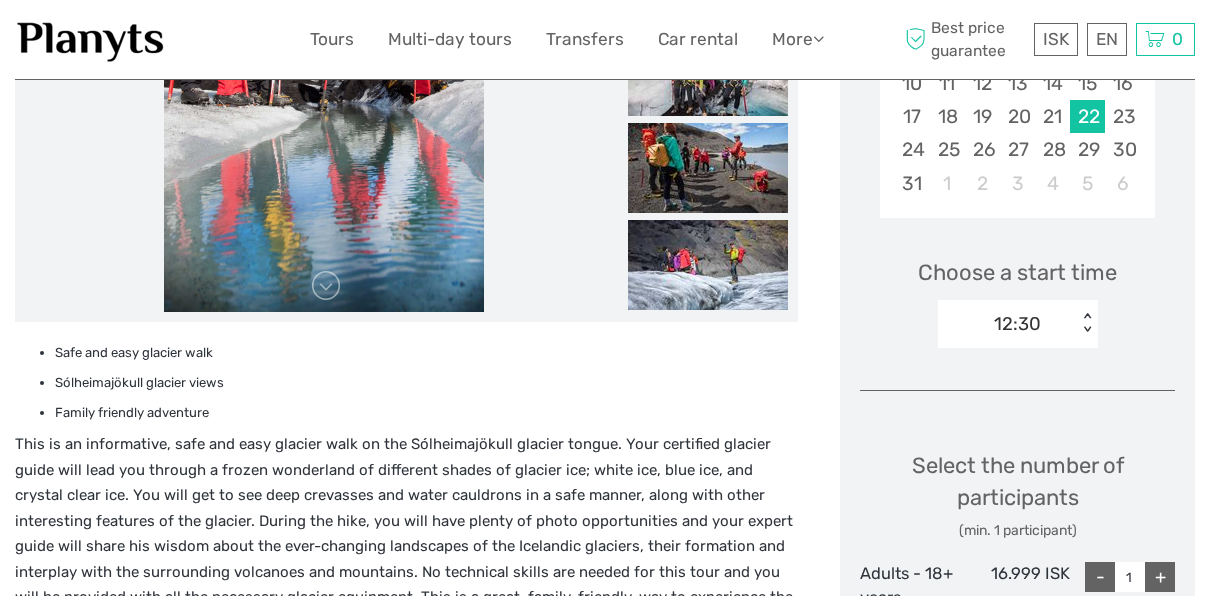 scroll, scrollTop: 600, scrollLeft: 0, axis: vertical 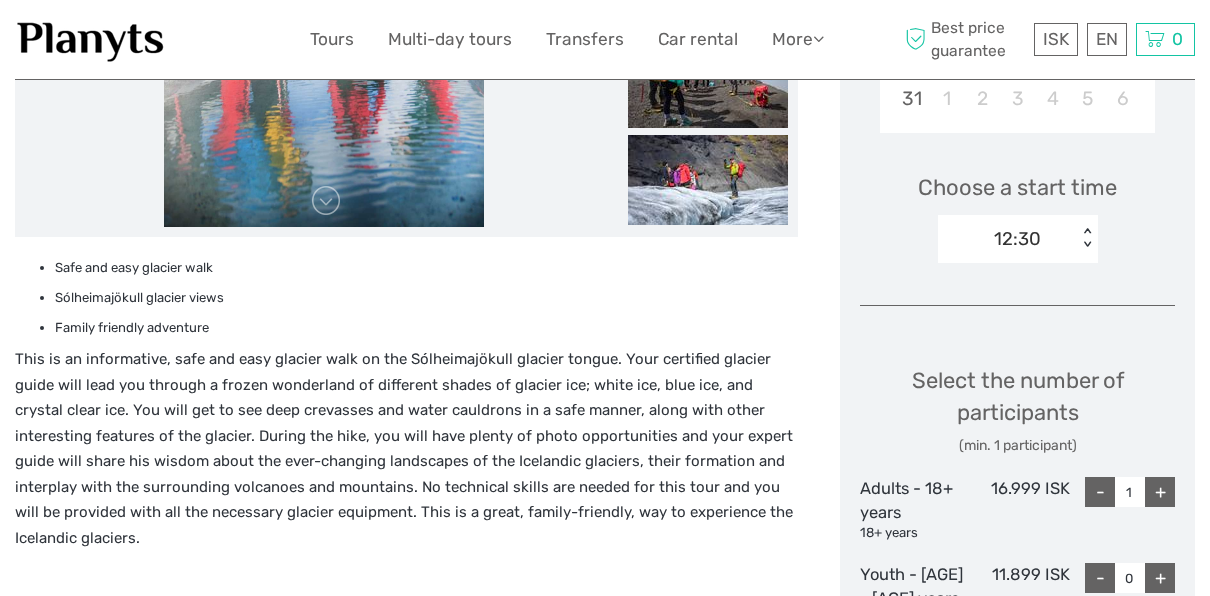 click on "+" at bounding box center [1160, 492] 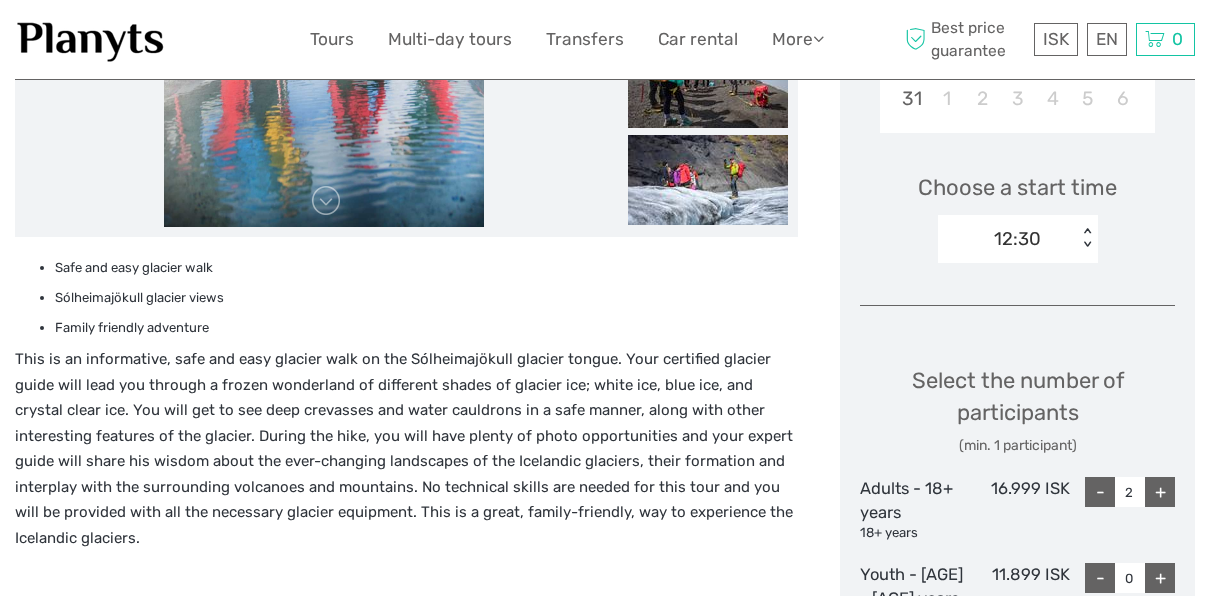 click on "+" at bounding box center (1160, 492) 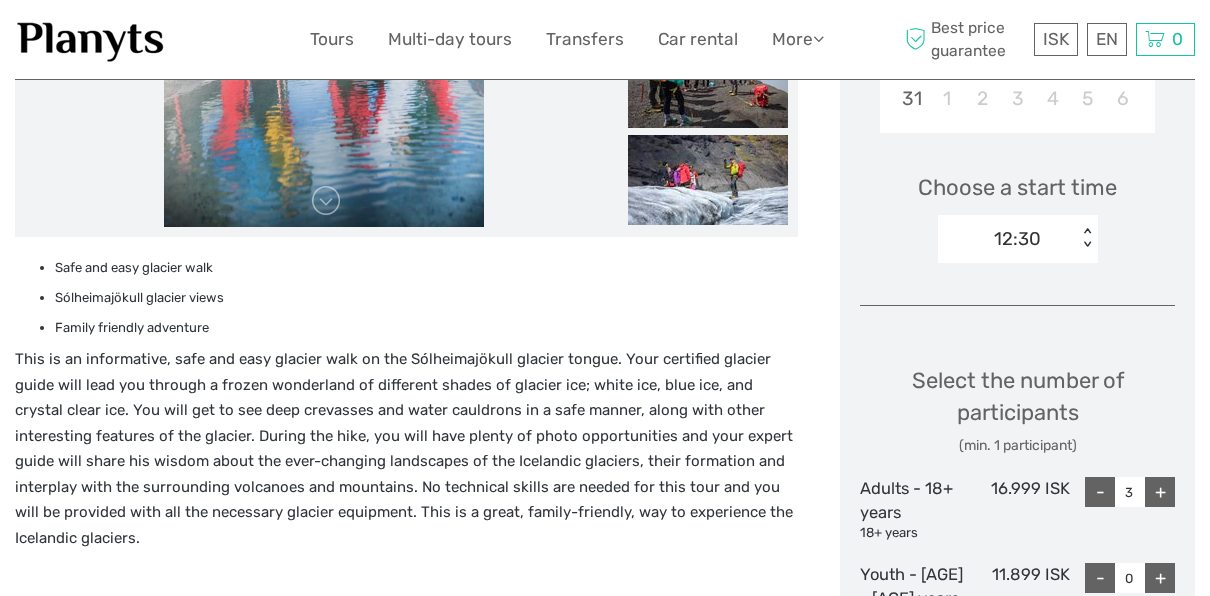 click on "+" at bounding box center [1160, 492] 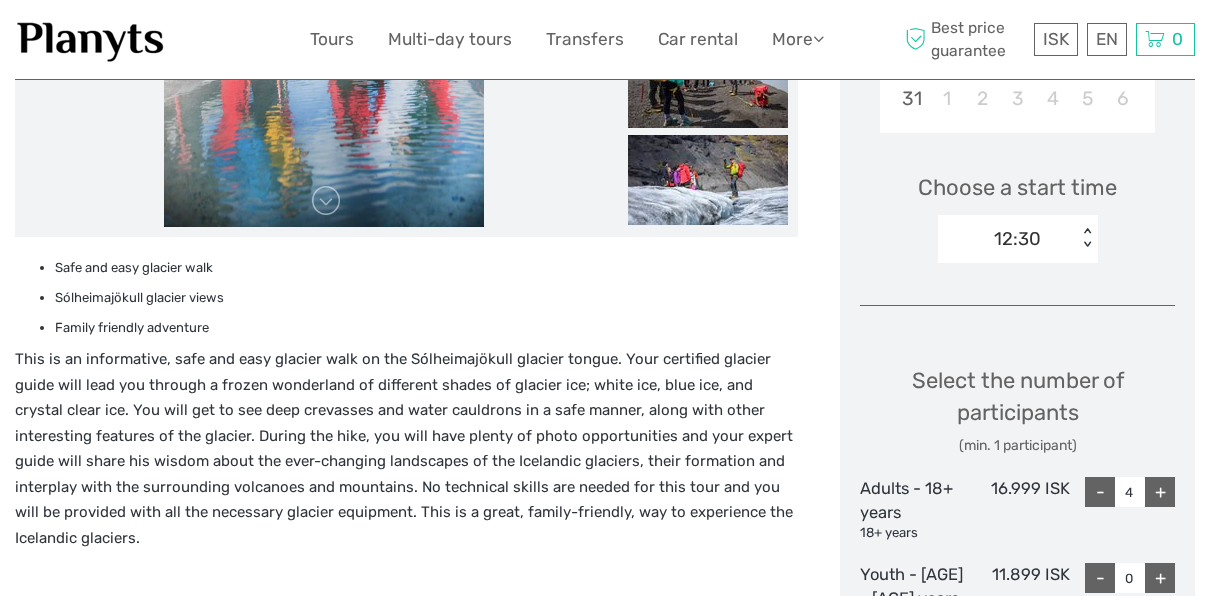 click on "+" at bounding box center [1160, 492] 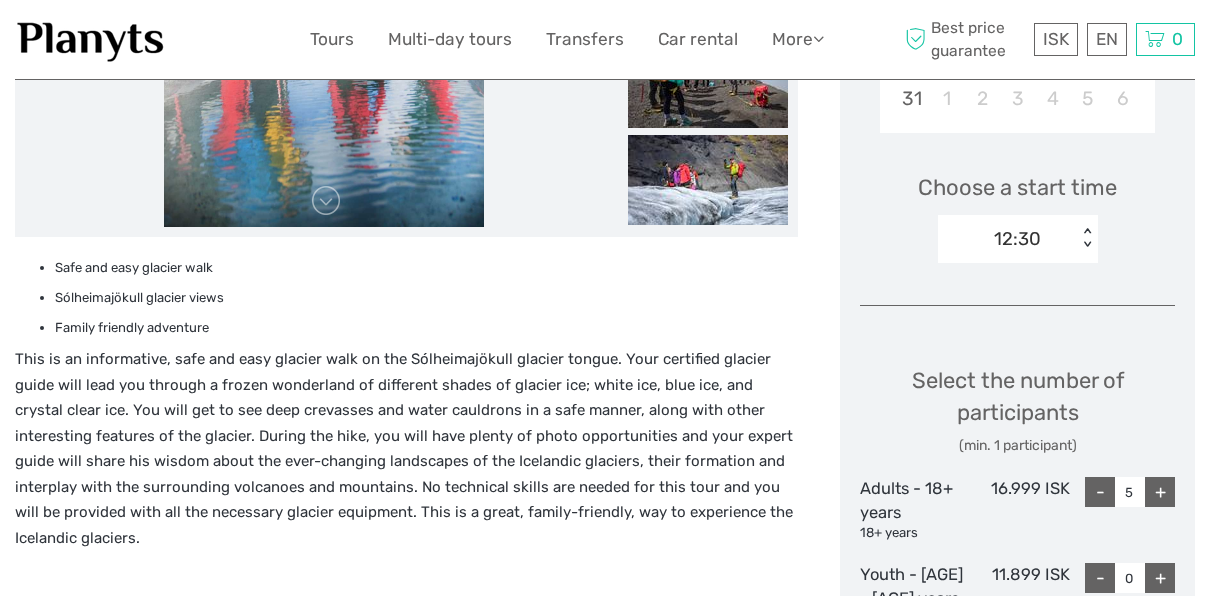 click on "+" at bounding box center (1160, 492) 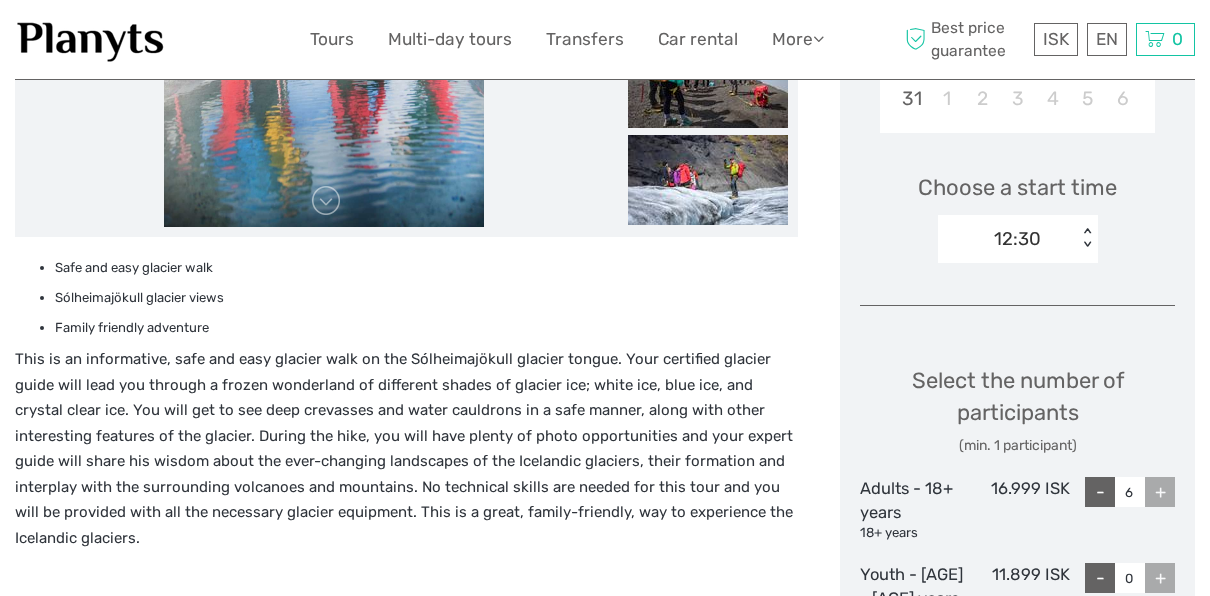 click on "+" at bounding box center [1160, 492] 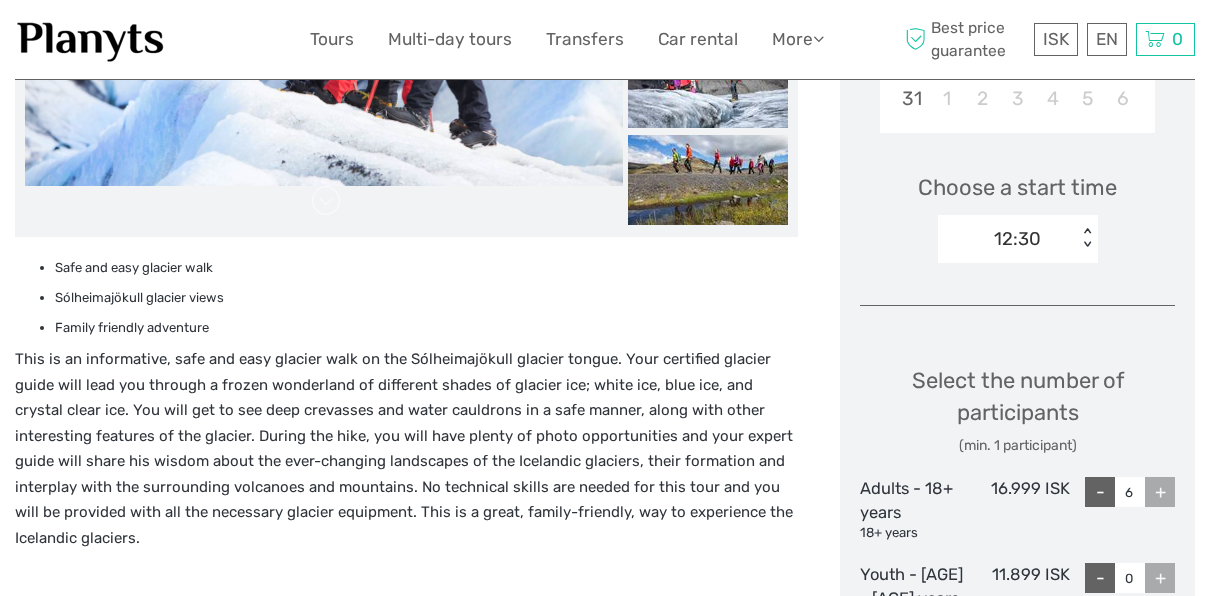 click on "+" at bounding box center (1160, 492) 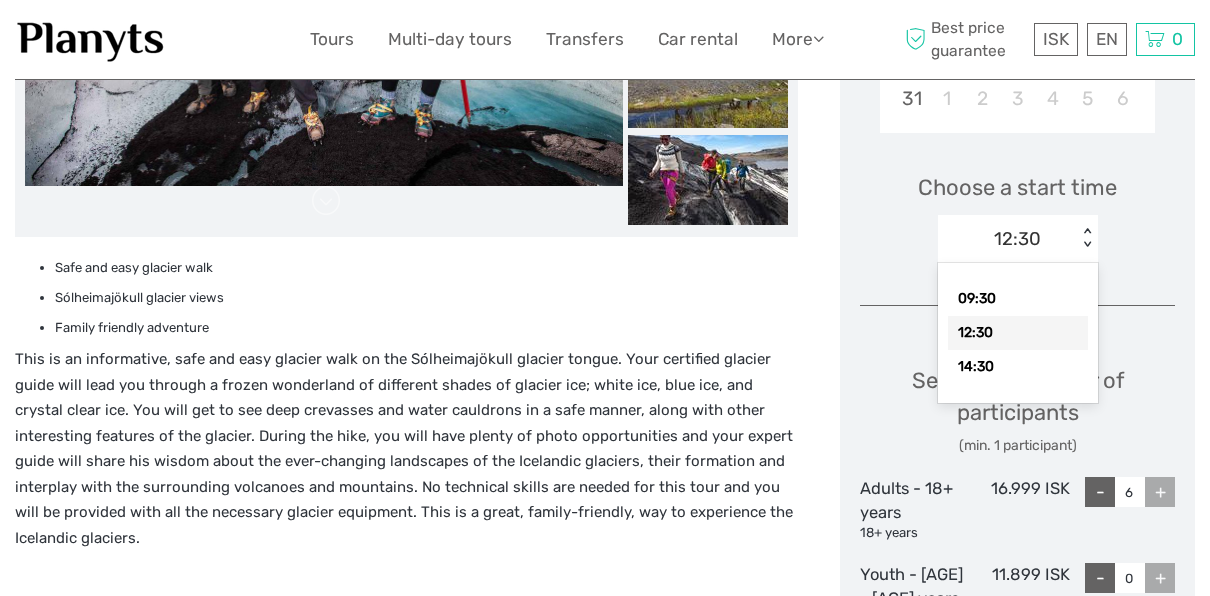click on "< >" at bounding box center (1086, 238) 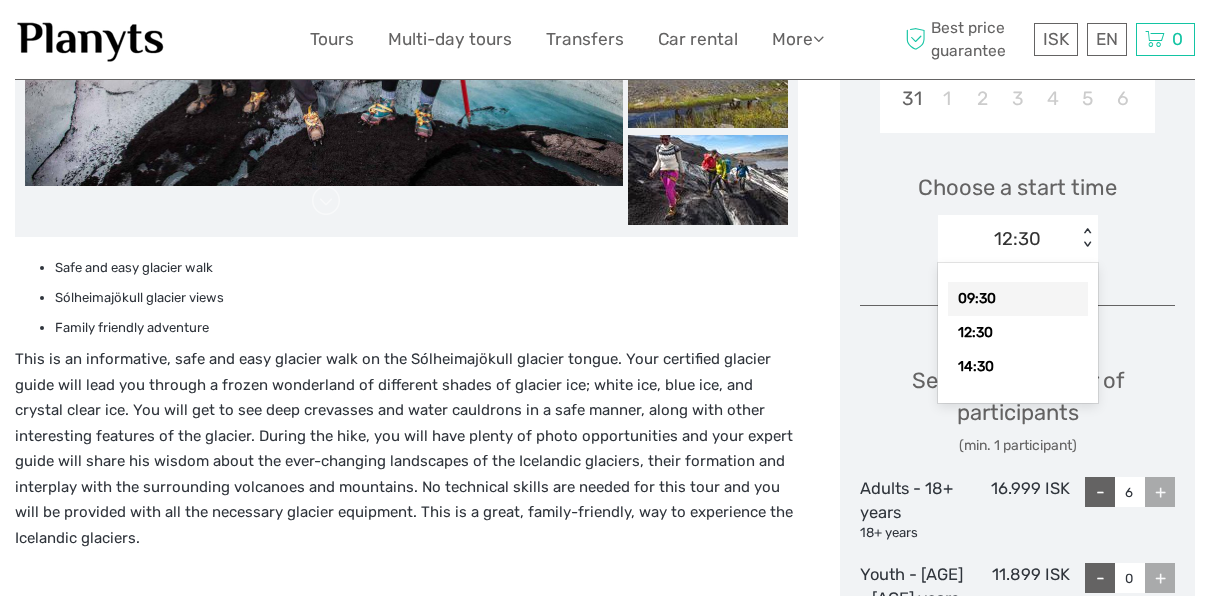 click on "09:30" at bounding box center (1018, 299) 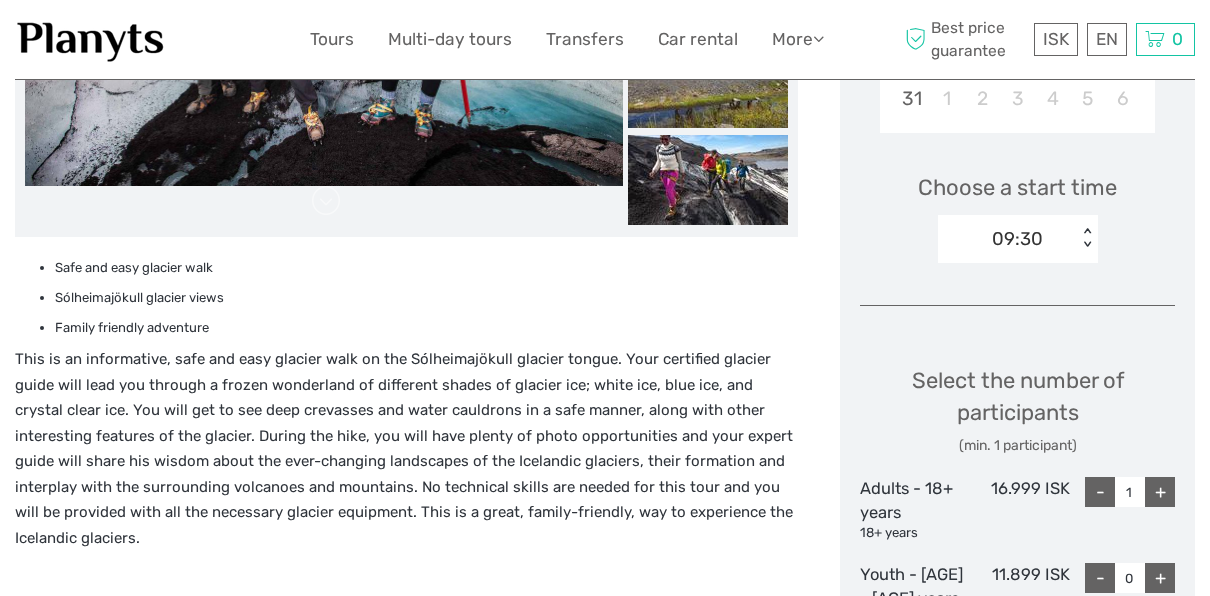 click on "+" at bounding box center [1160, 492] 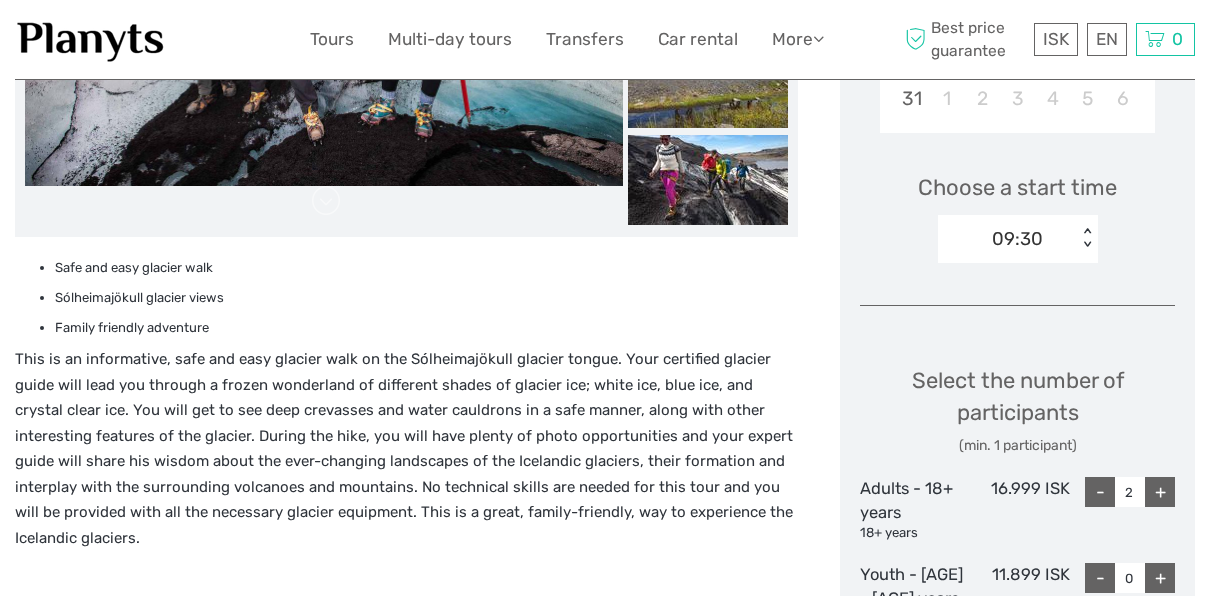 click on "+" at bounding box center [1160, 492] 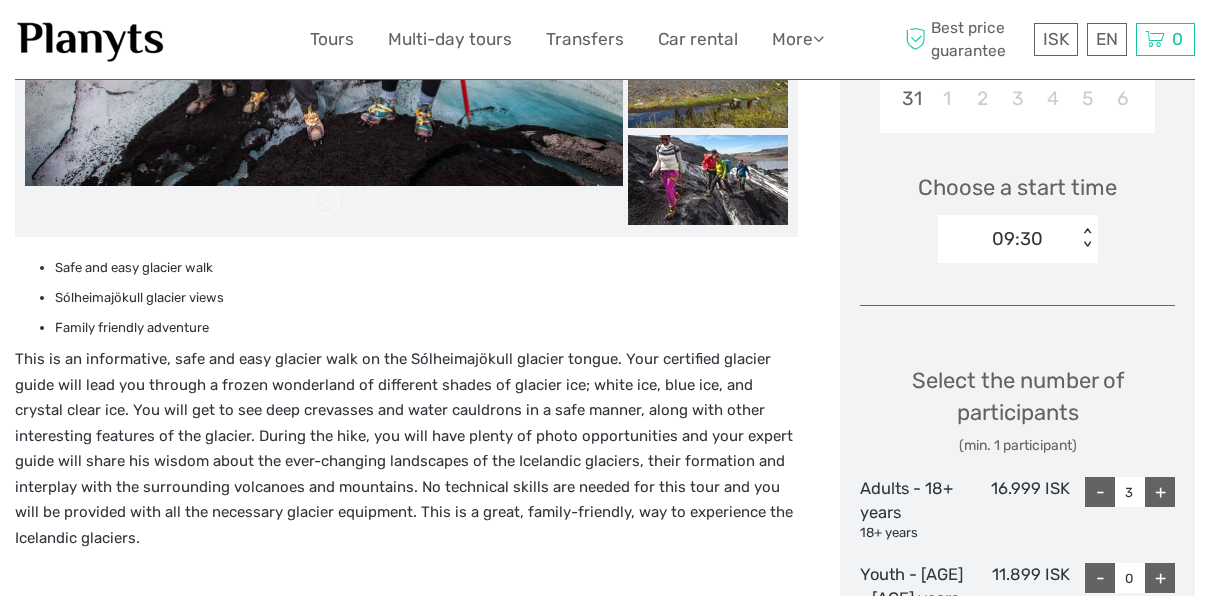 click on "+" at bounding box center (1160, 492) 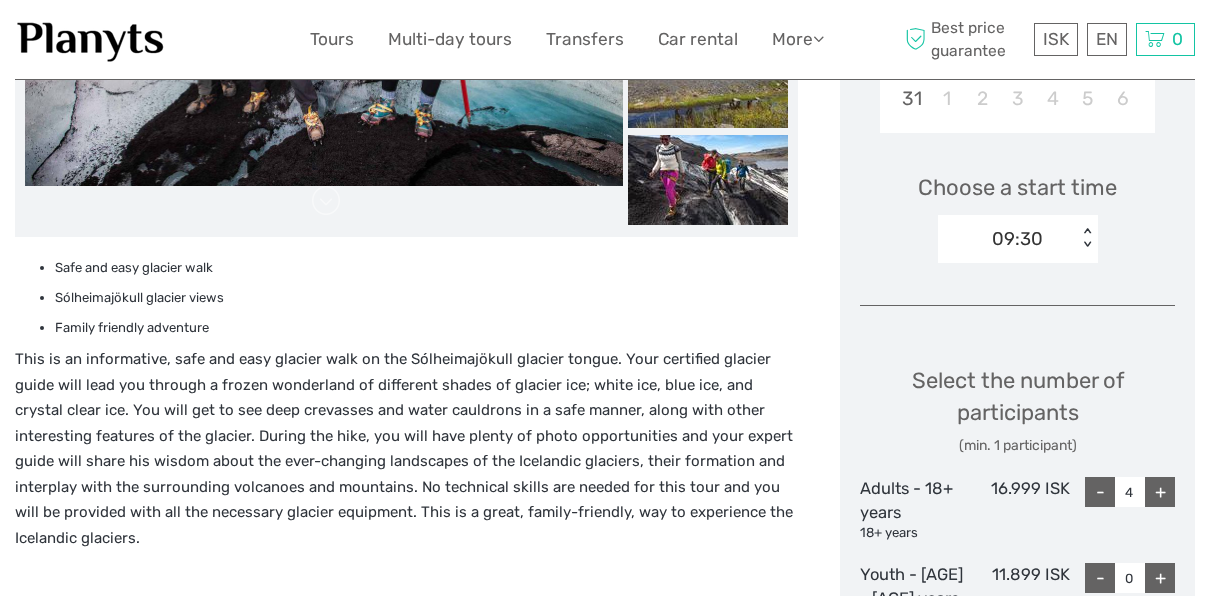 click on "+" at bounding box center [1160, 492] 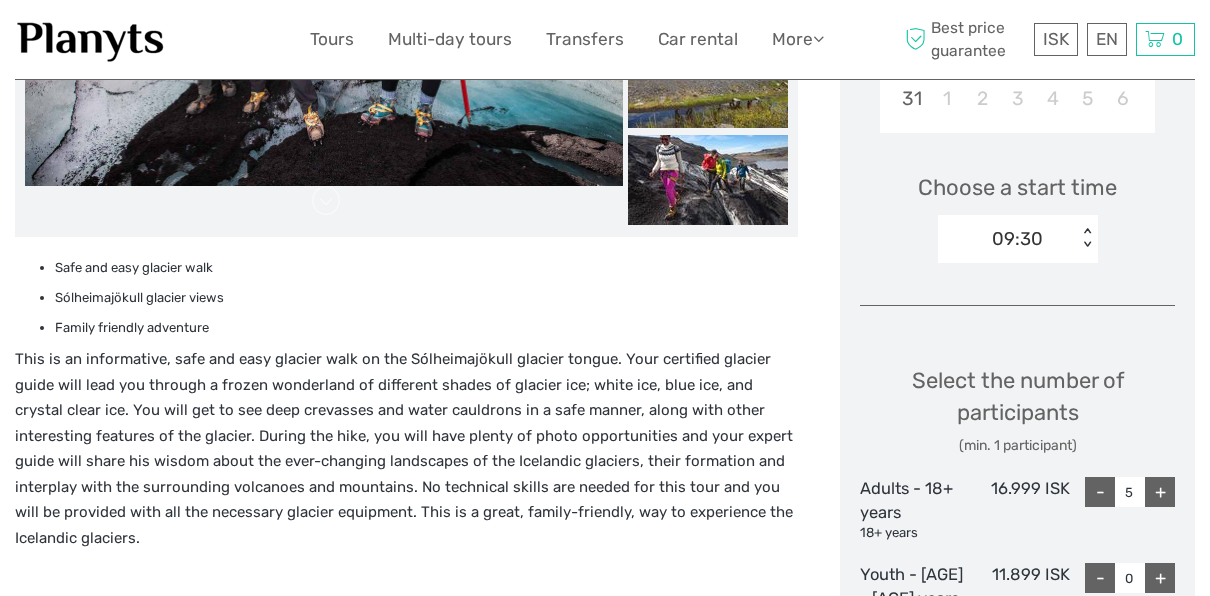 click on "+" at bounding box center (1160, 492) 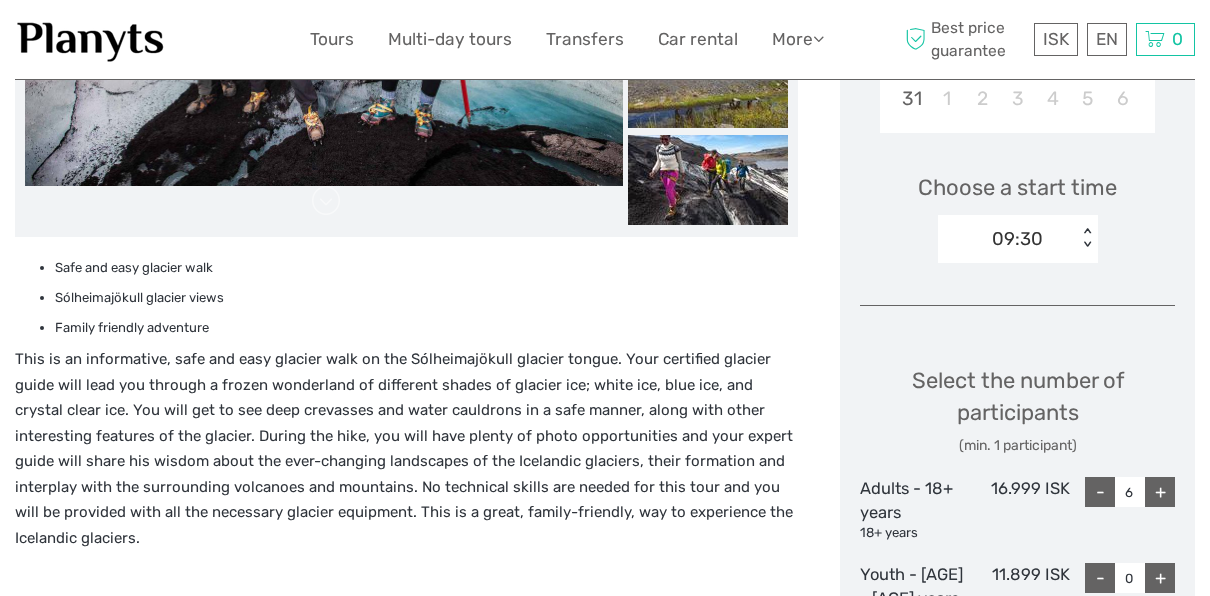 click on "+" at bounding box center [1160, 492] 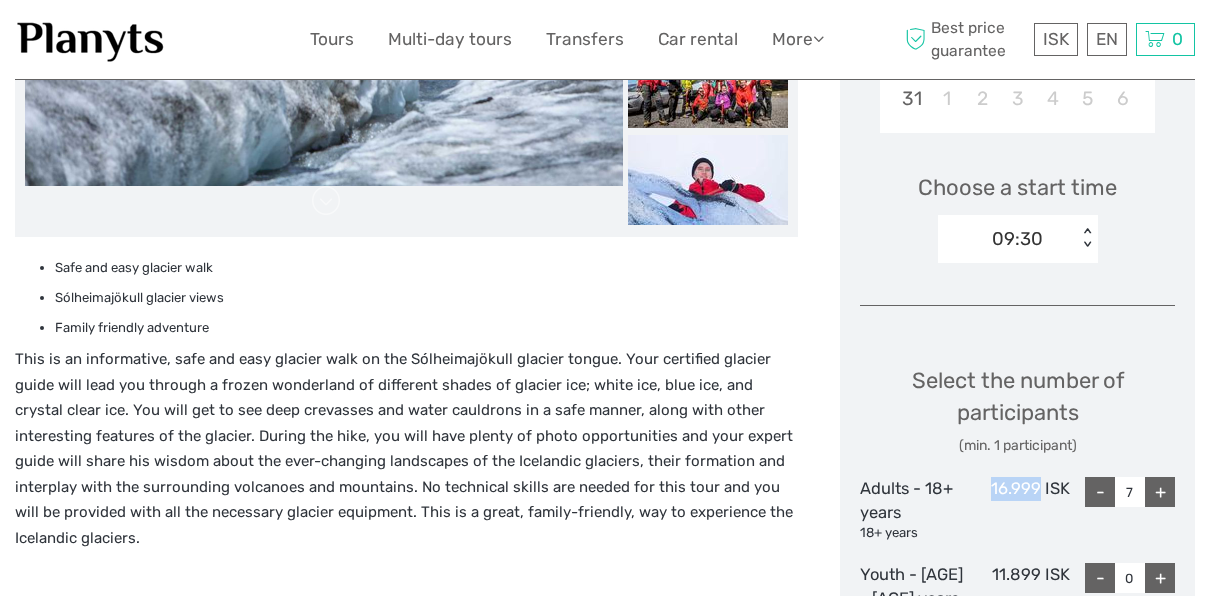 drag, startPoint x: 992, startPoint y: 483, endPoint x: 1040, endPoint y: 489, distance: 48.373547 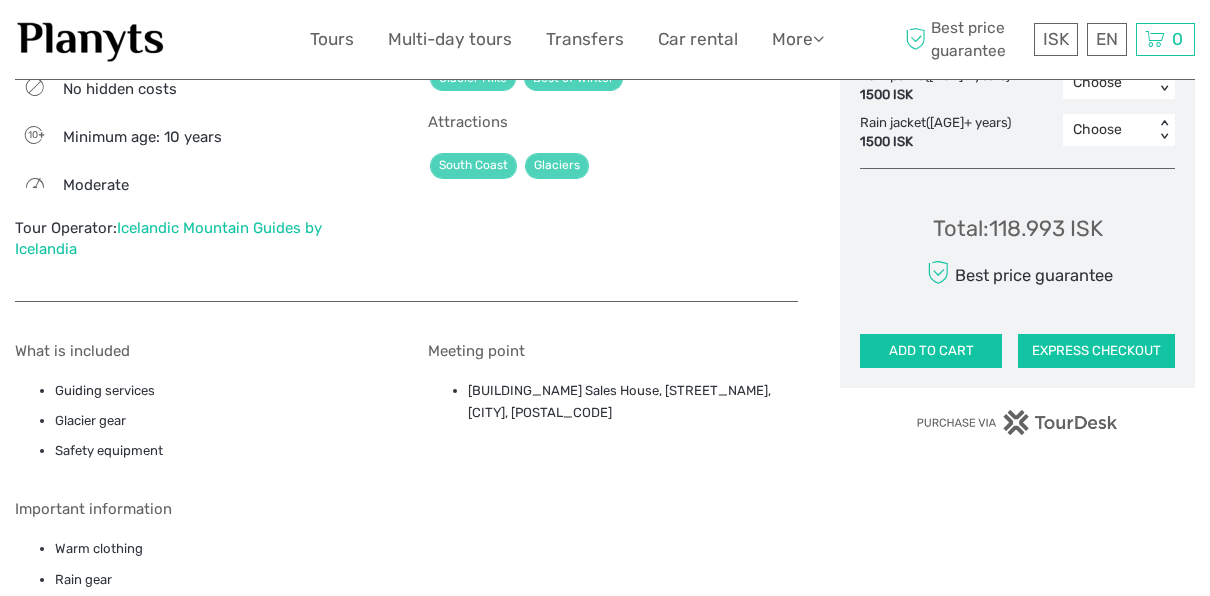 scroll, scrollTop: 1300, scrollLeft: 0, axis: vertical 